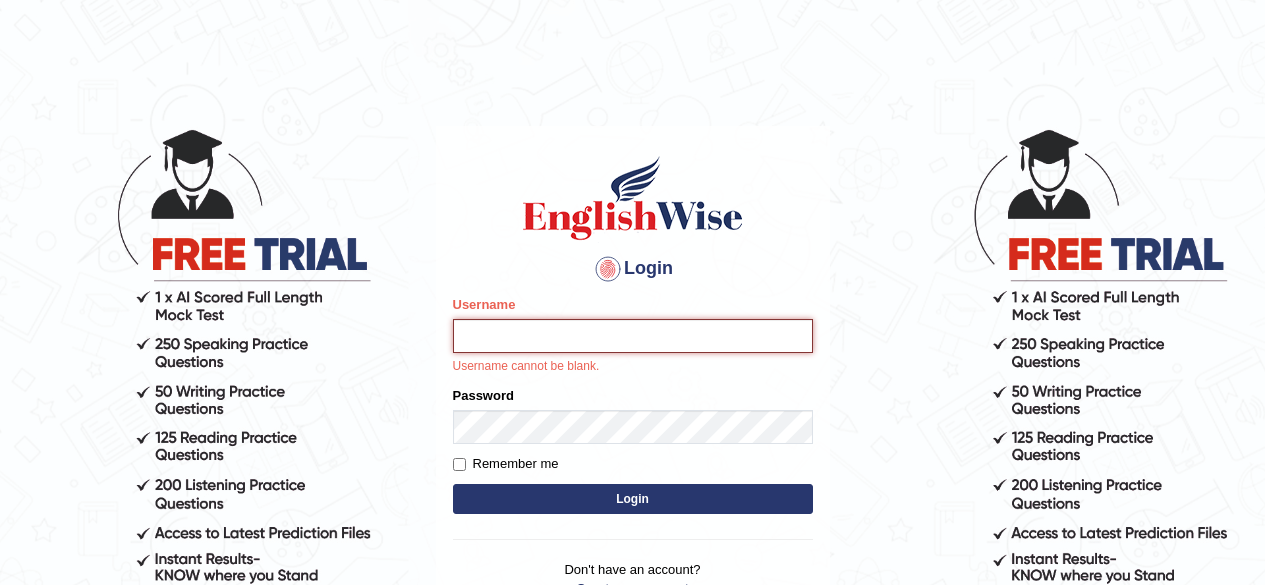 scroll, scrollTop: 0, scrollLeft: 0, axis: both 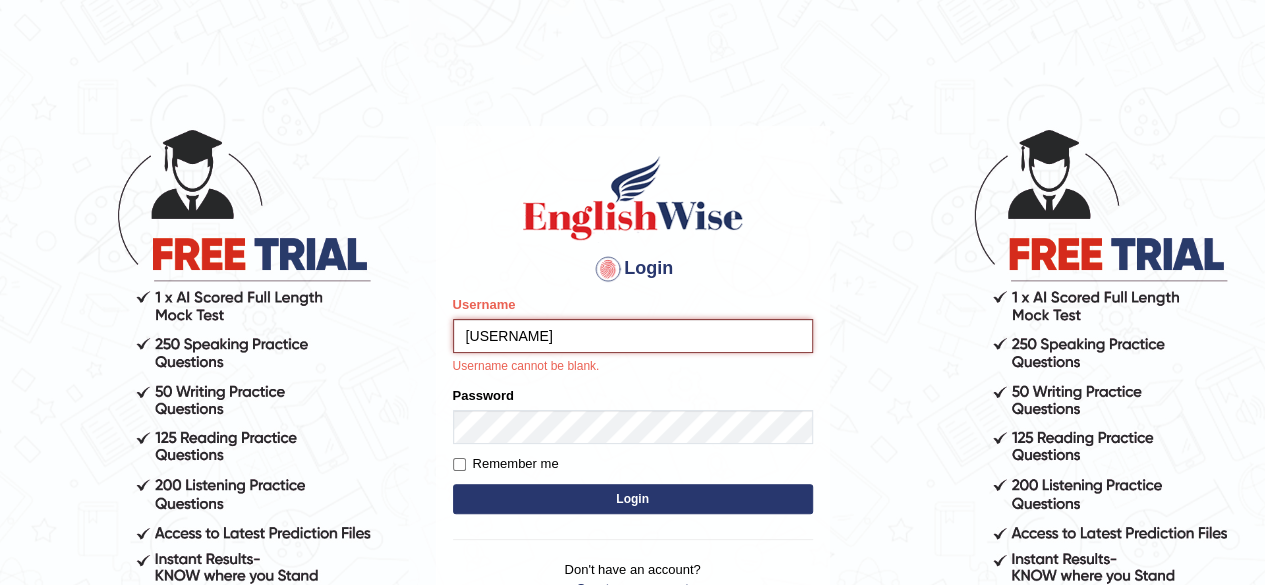 type on "liyaelizabeth" 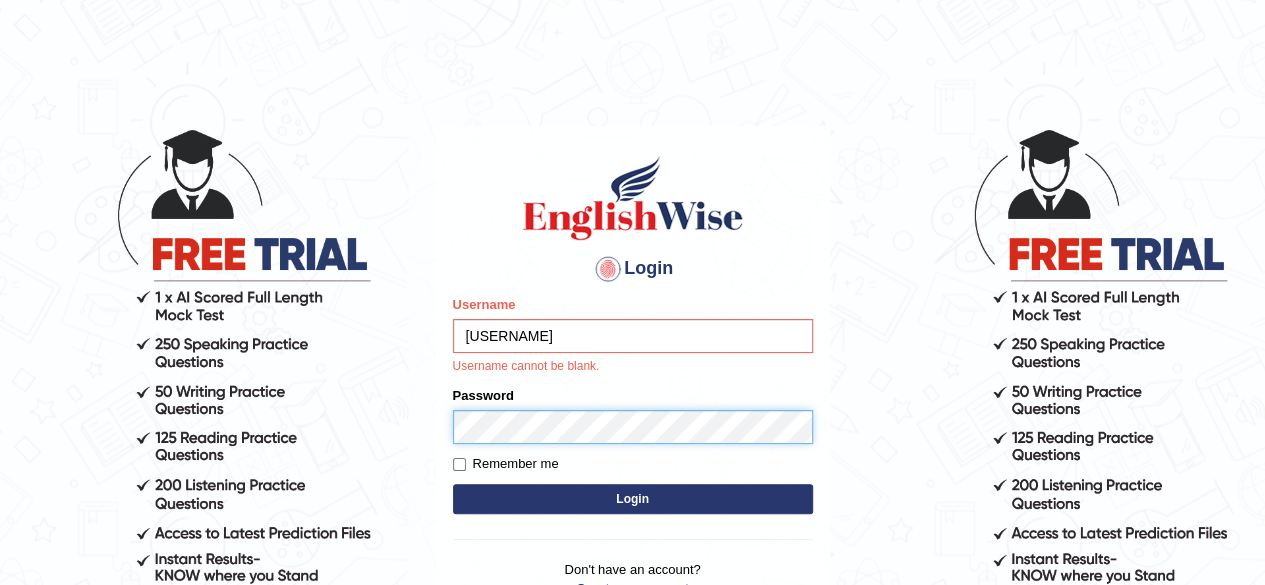 click on "Please fix the following errors:
Username
liyaelizabeth
Username cannot be blank.
Password
Remember me
Login" at bounding box center [633, 407] 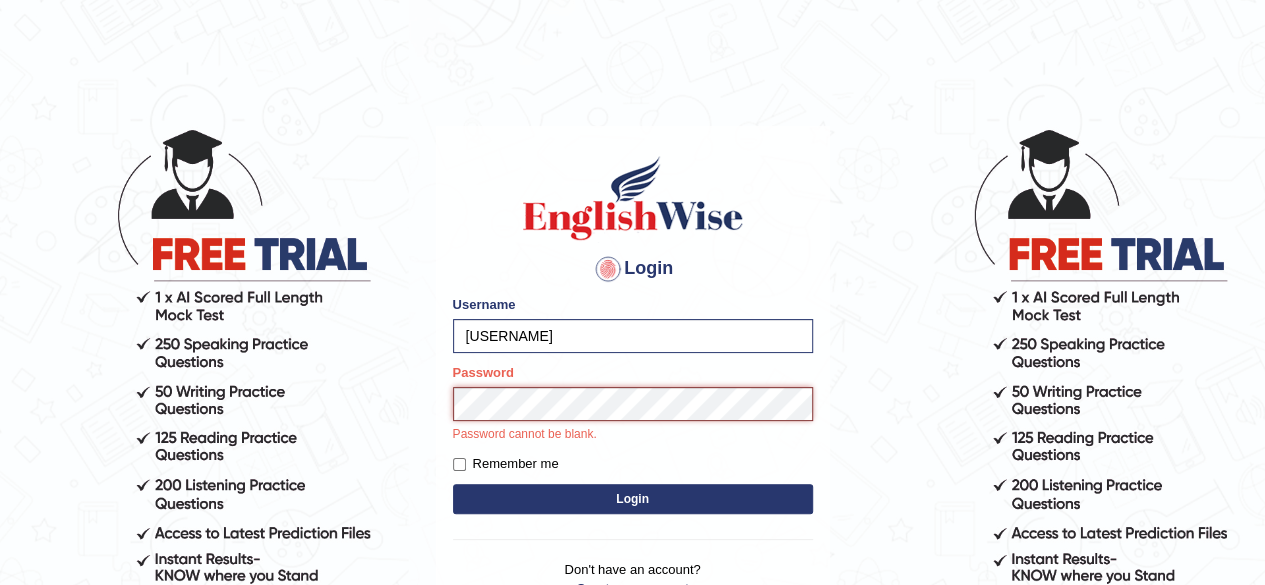 click on "Login" at bounding box center (633, 499) 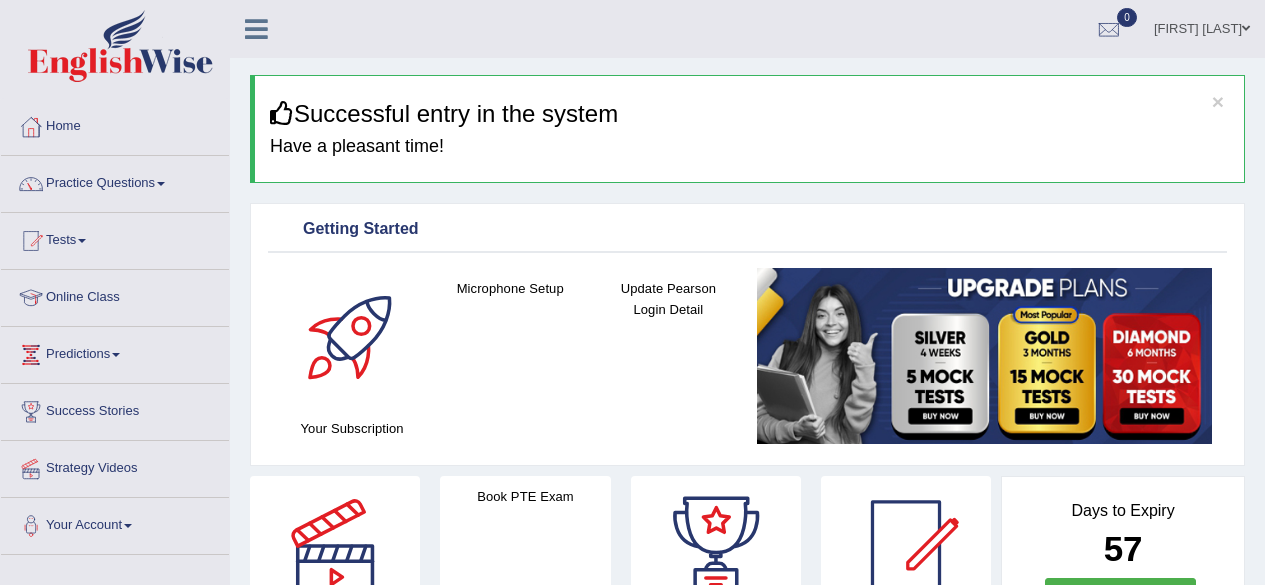 scroll, scrollTop: 0, scrollLeft: 0, axis: both 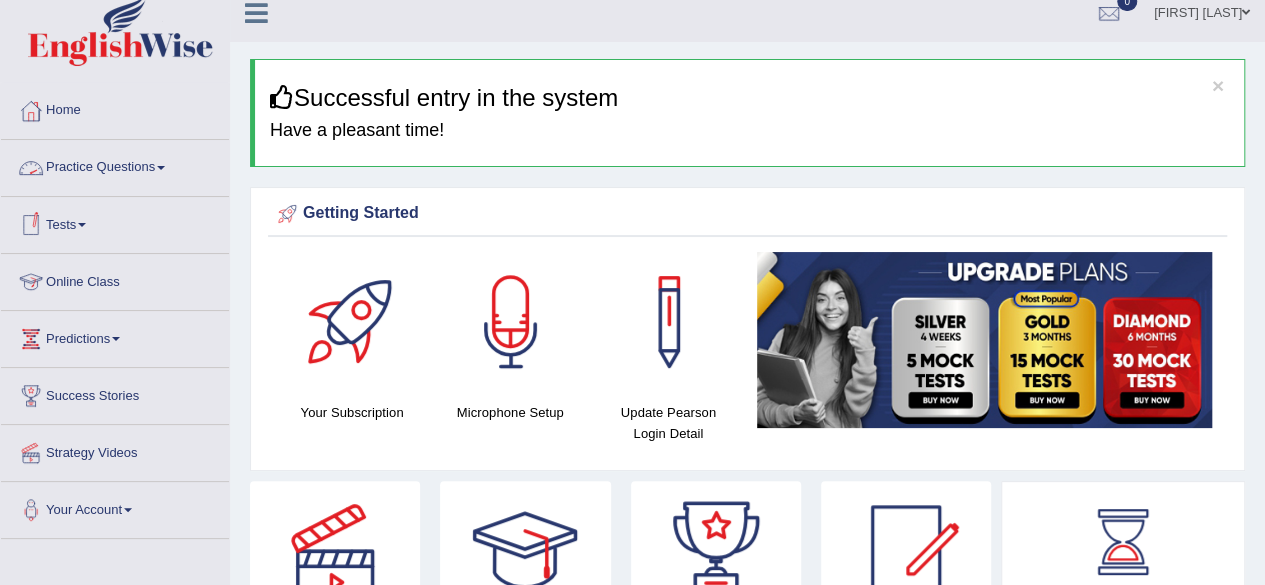 click on "Online Class" at bounding box center (115, 279) 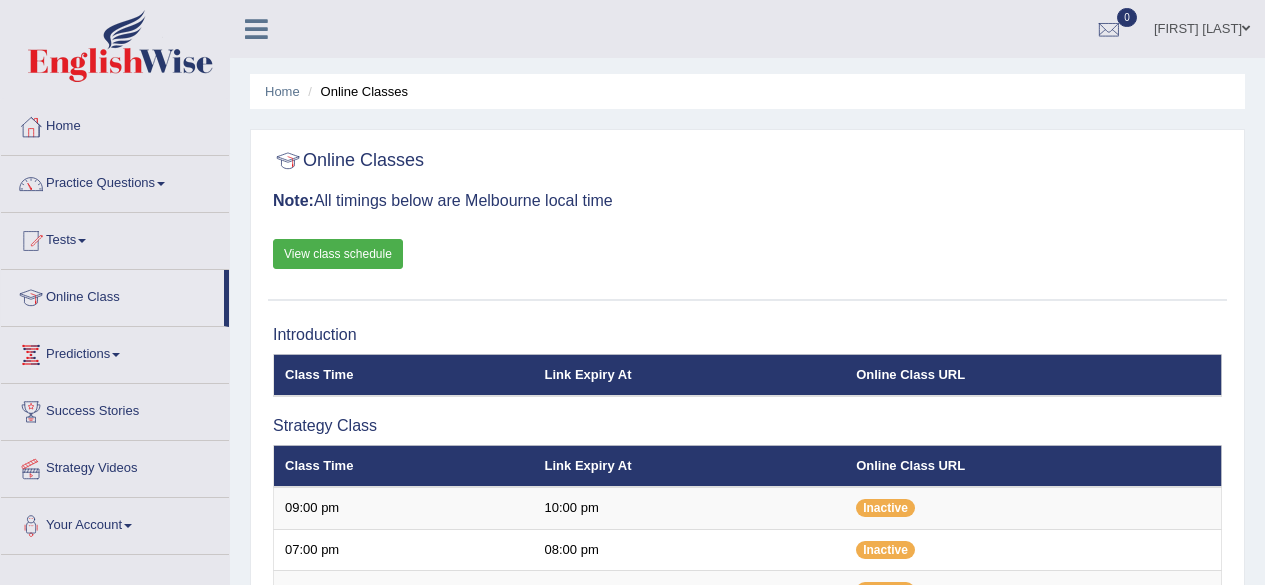 scroll, scrollTop: 0, scrollLeft: 0, axis: both 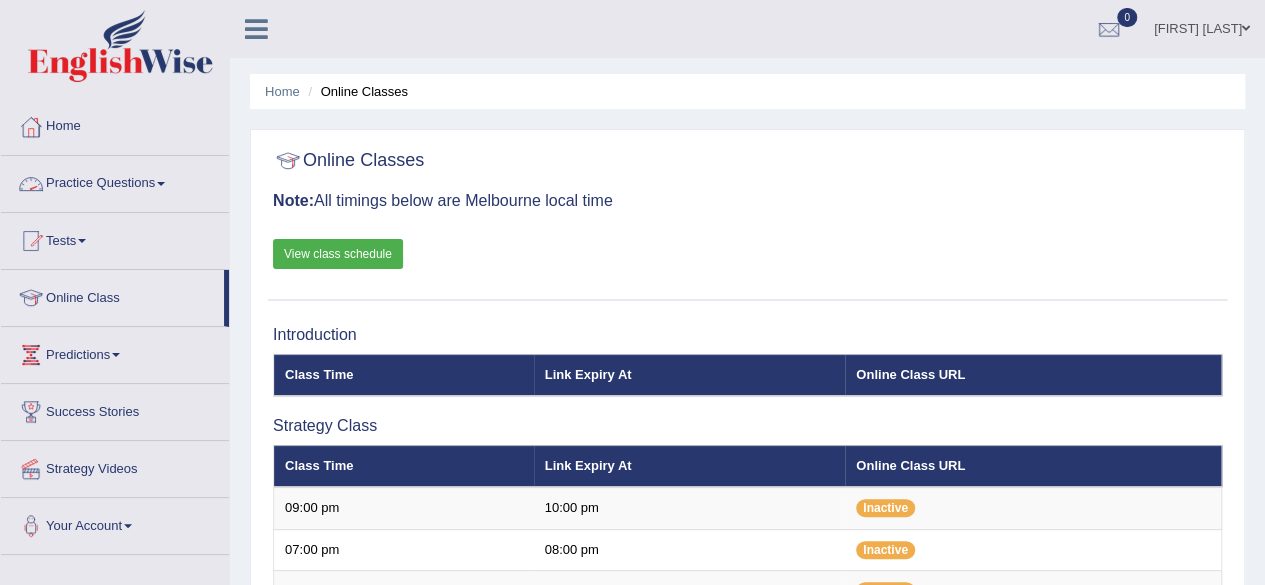 click on "Practice Questions" at bounding box center (115, 181) 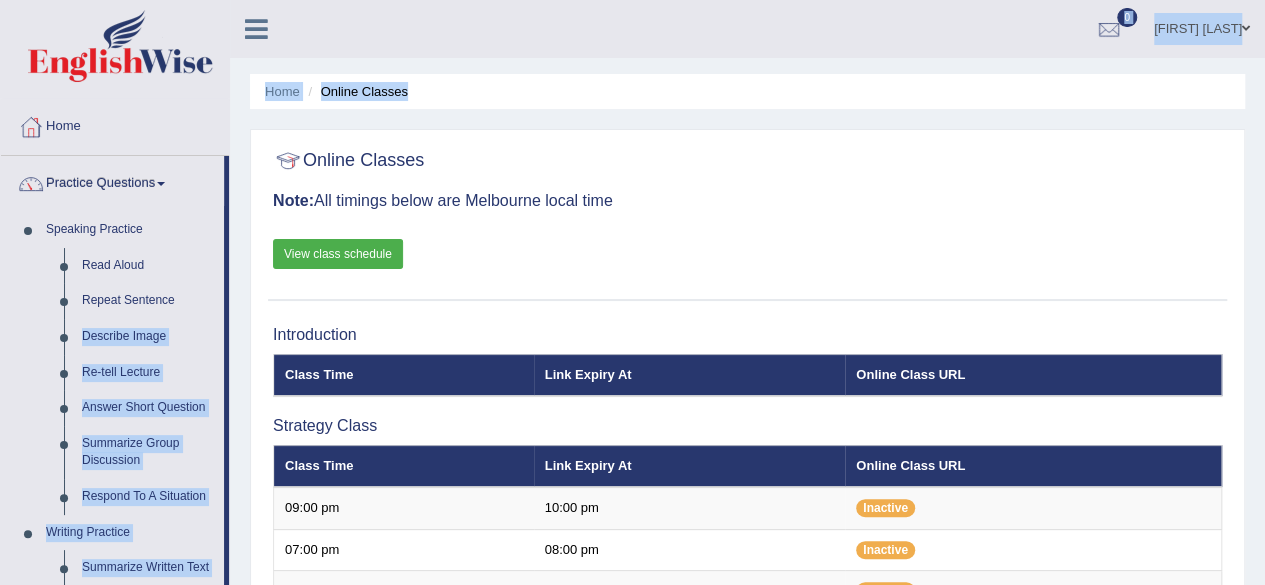 drag, startPoint x: 228, startPoint y: 311, endPoint x: 237, endPoint y: 403, distance: 92.43917 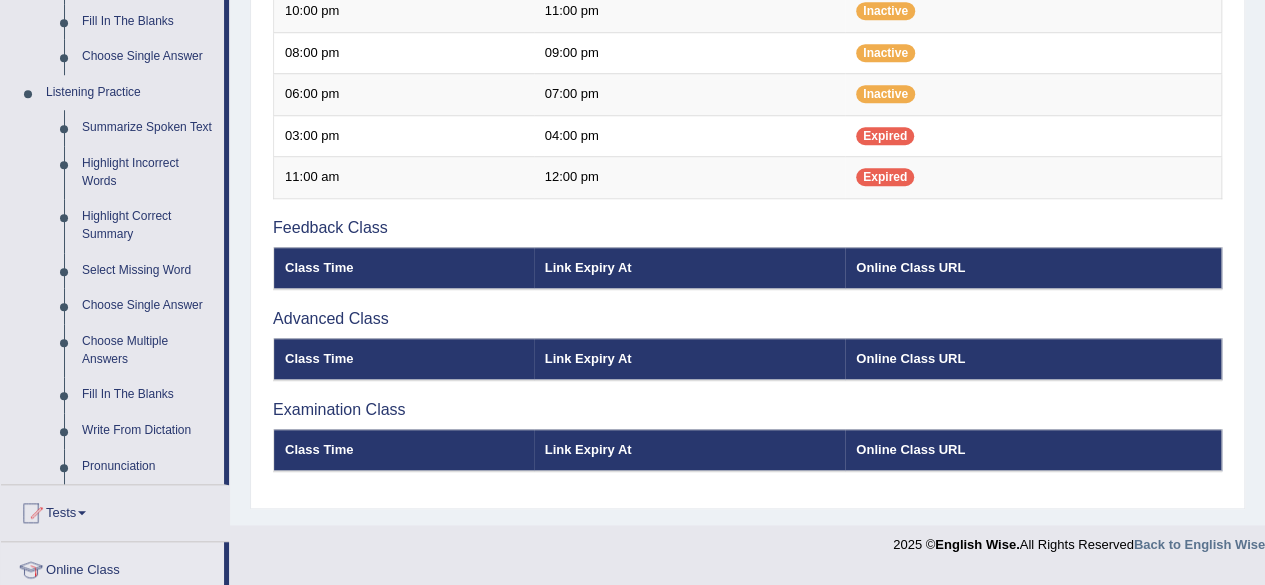 scroll, scrollTop: 1035, scrollLeft: 0, axis: vertical 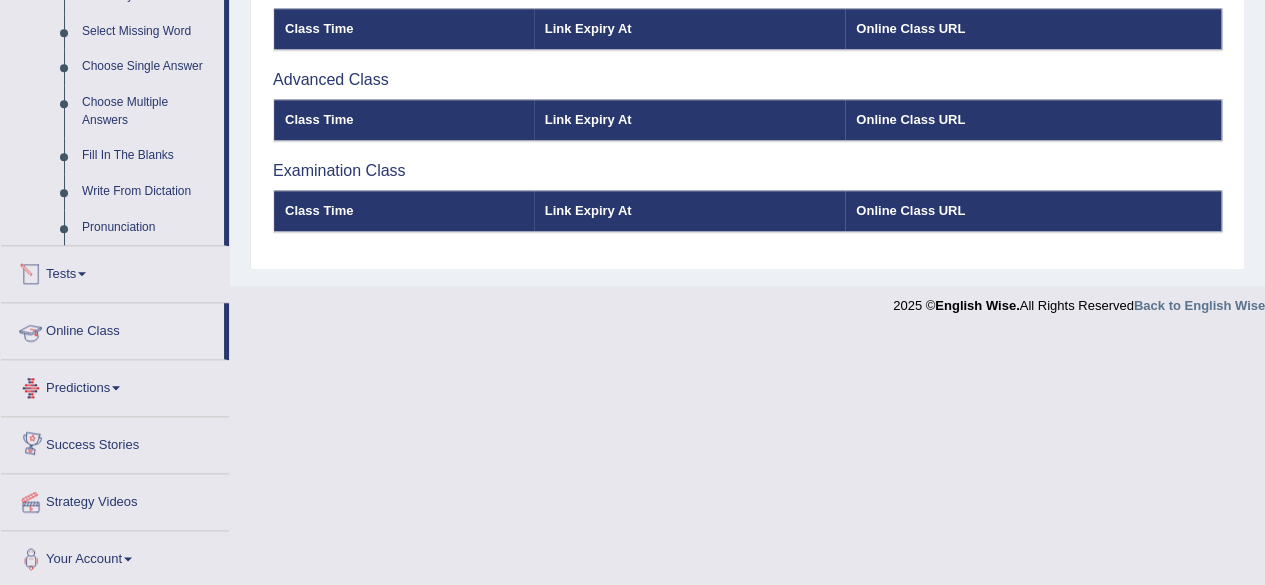 click on "Tests" at bounding box center [115, 271] 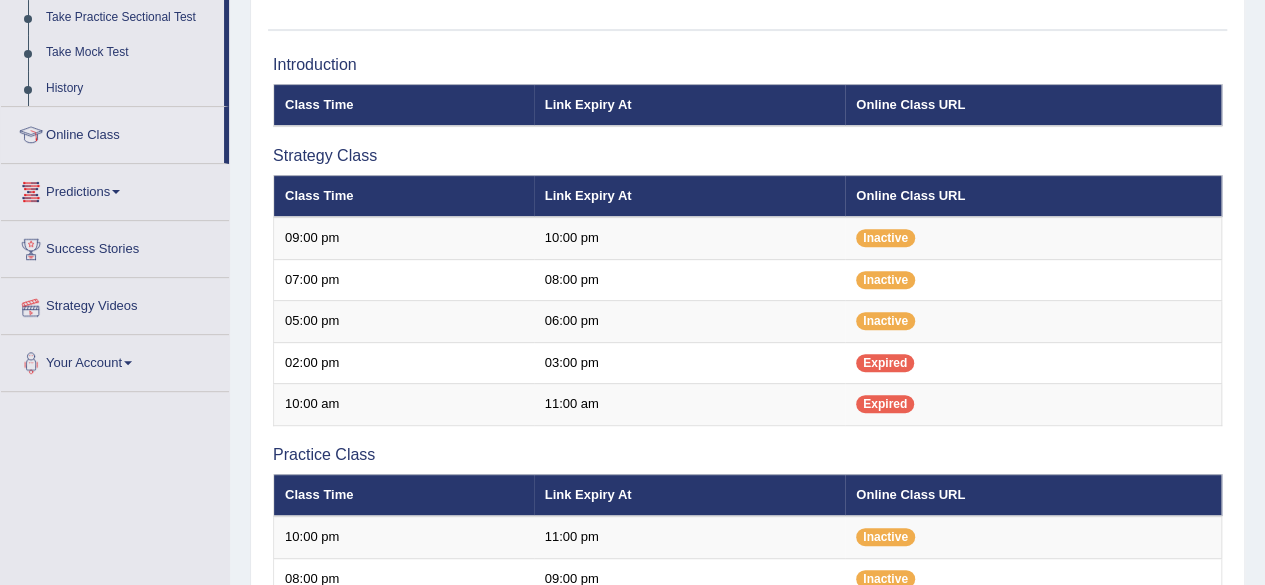 scroll, scrollTop: 220, scrollLeft: 0, axis: vertical 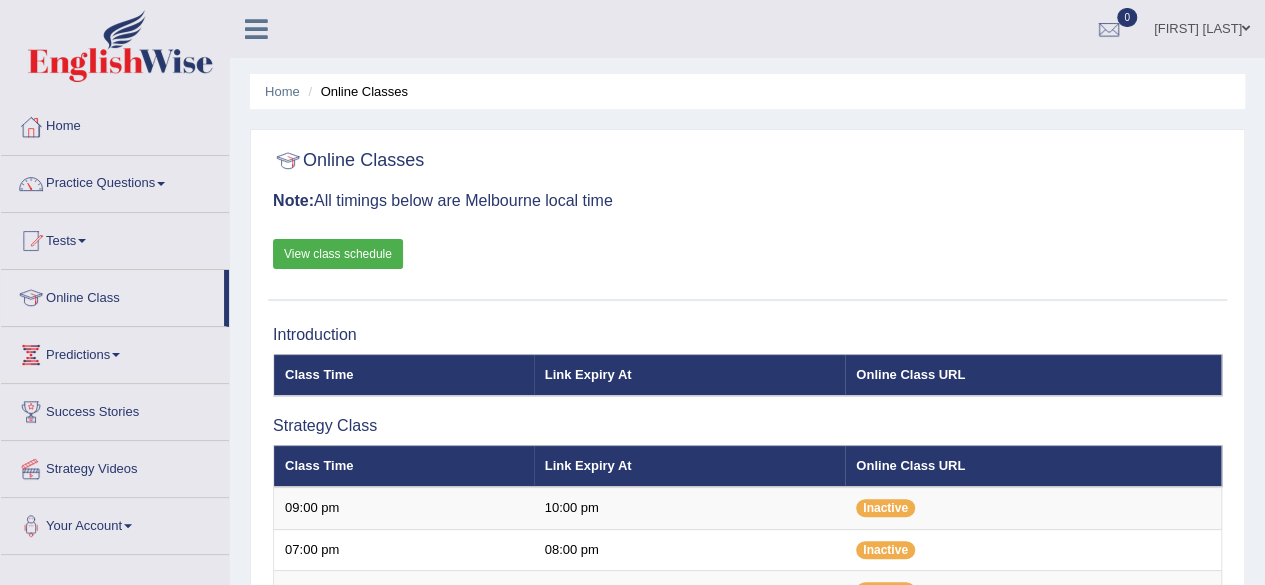 click at bounding box center (116, 355) 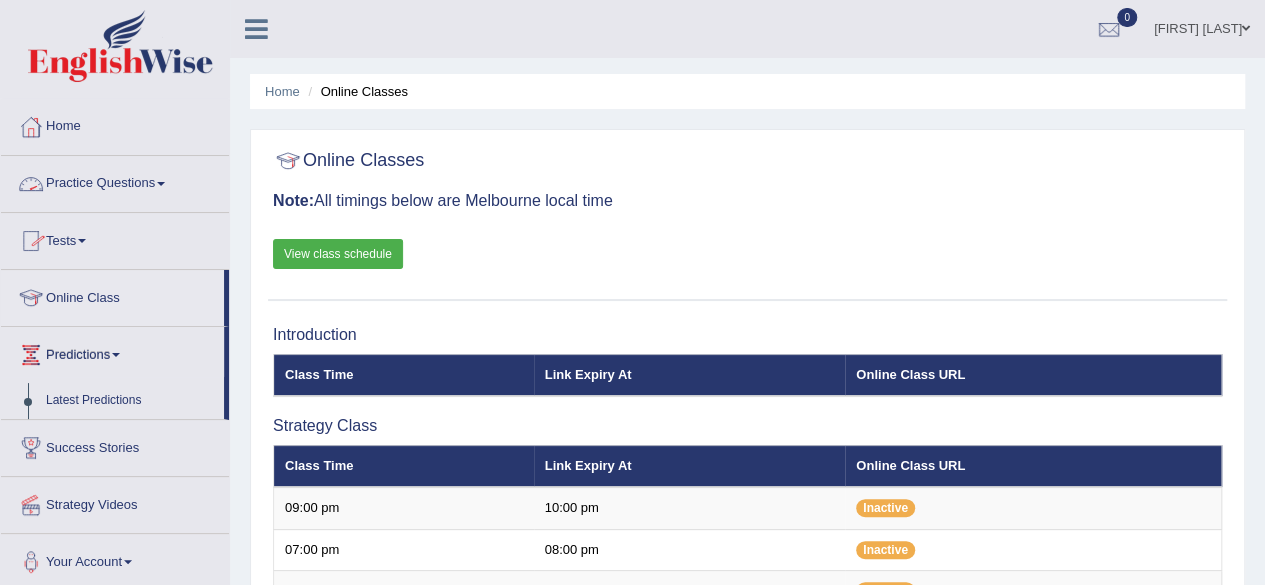 click on "Practice Questions" at bounding box center [115, 181] 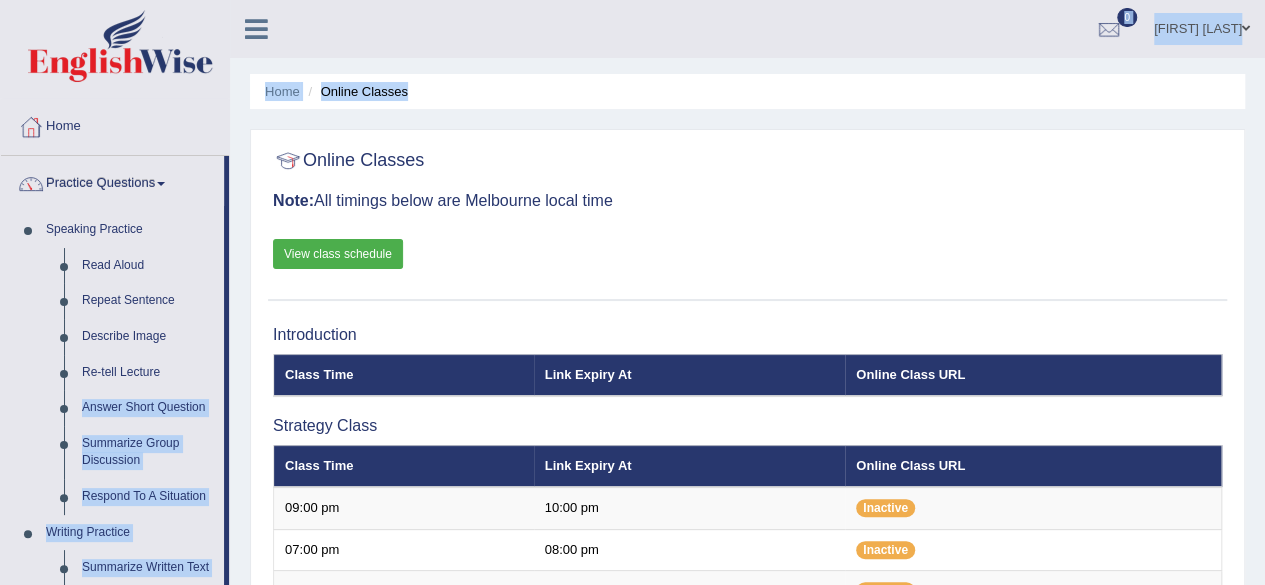 drag, startPoint x: 229, startPoint y: 386, endPoint x: 239, endPoint y: 468, distance: 82.607506 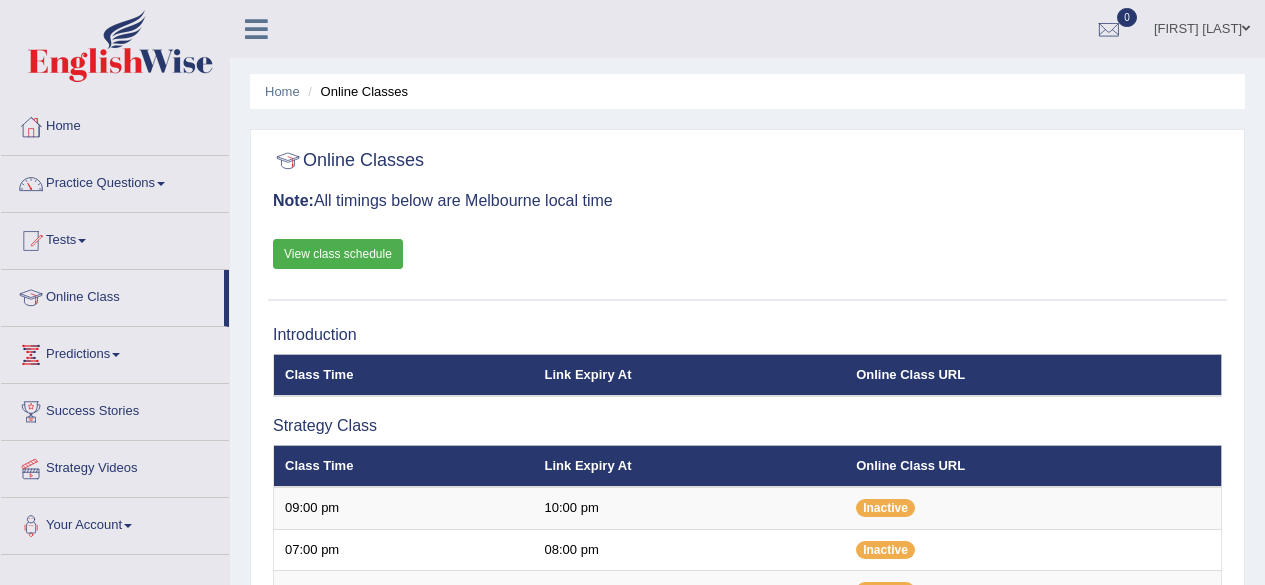 scroll, scrollTop: 0, scrollLeft: 0, axis: both 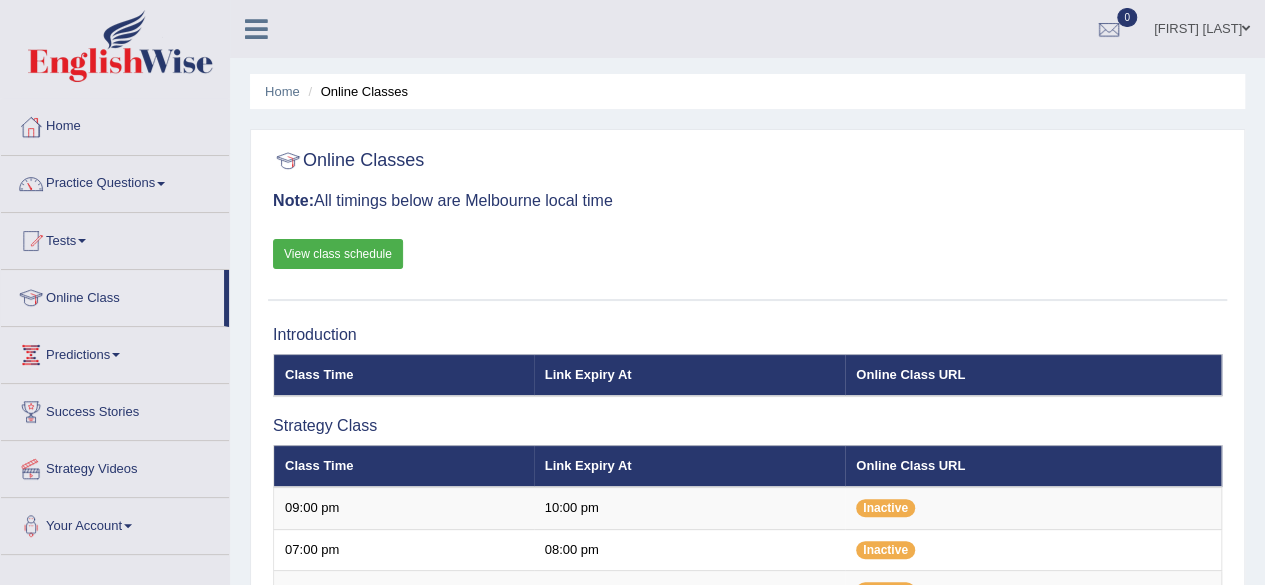 click on "View class schedule" at bounding box center [338, 254] 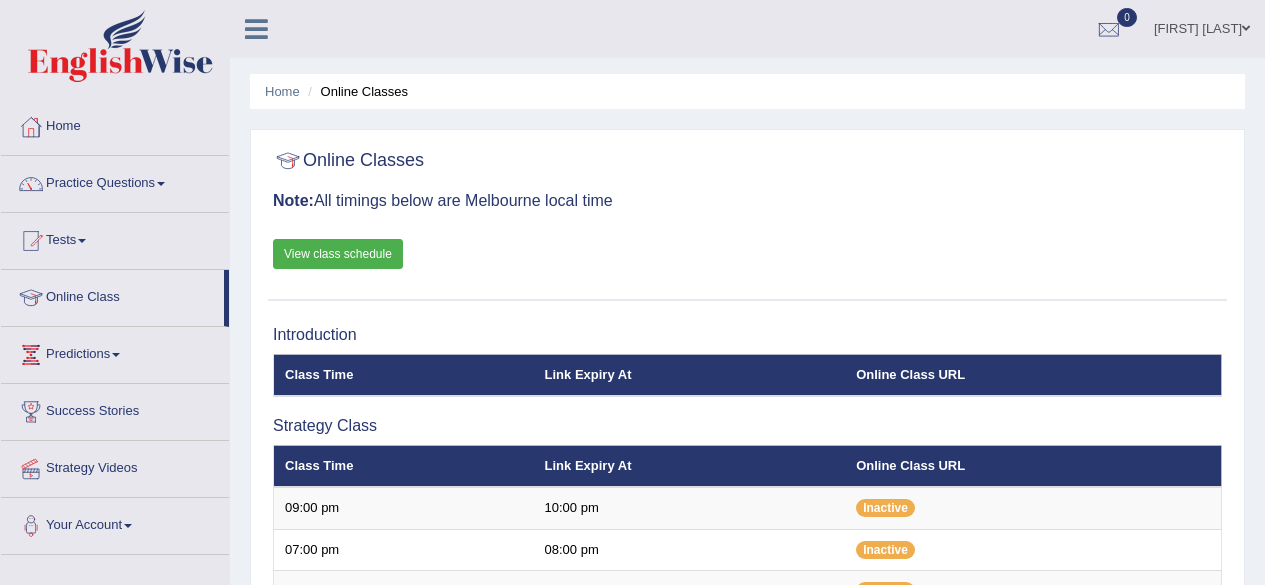 scroll, scrollTop: 0, scrollLeft: 0, axis: both 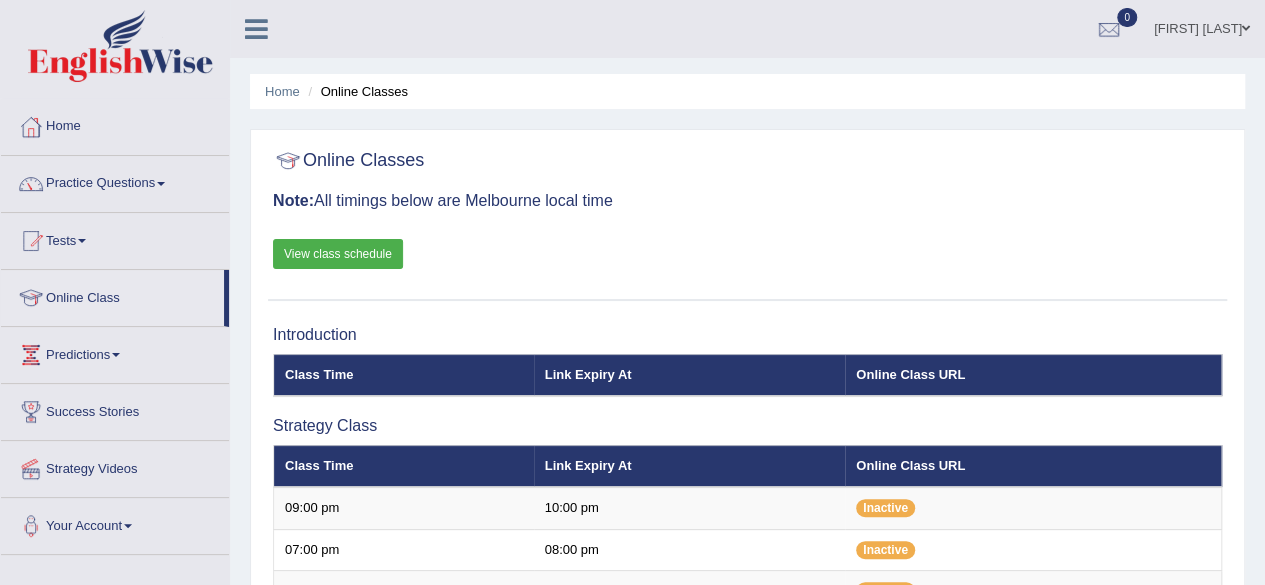 click on "Practice Questions" at bounding box center (115, 181) 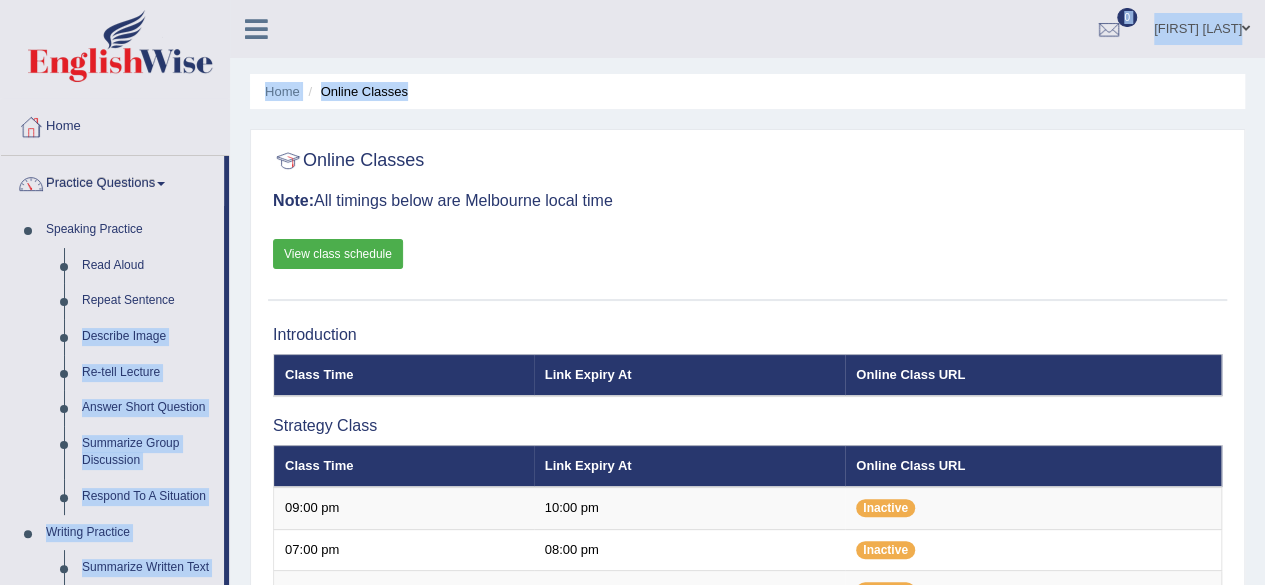drag, startPoint x: 229, startPoint y: 311, endPoint x: 232, endPoint y: 353, distance: 42.107006 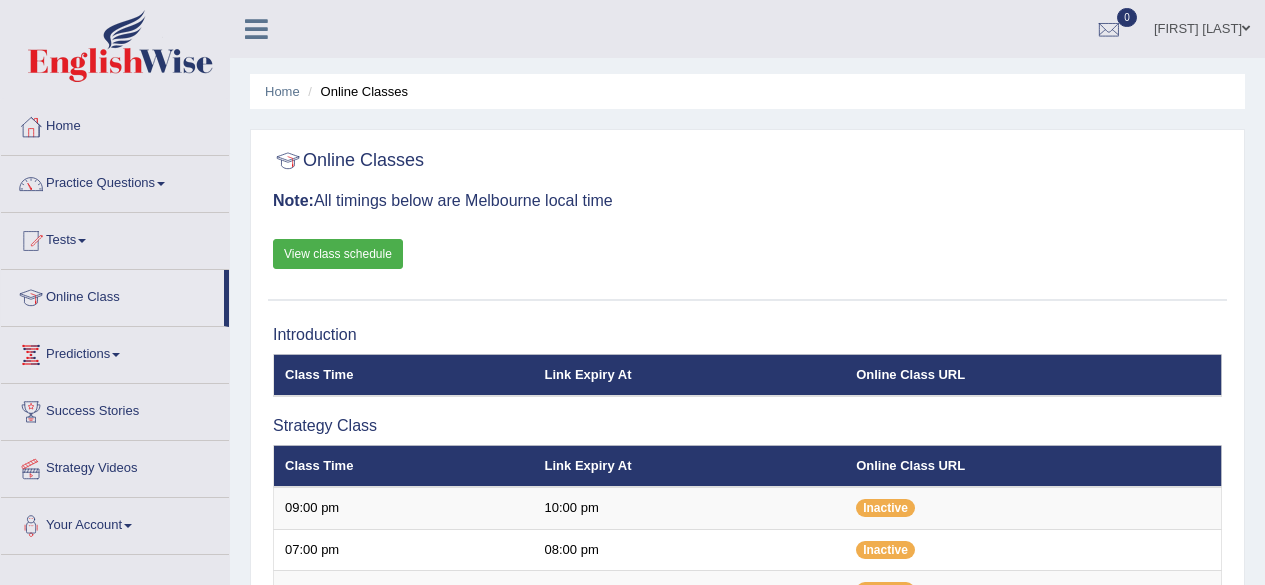 scroll, scrollTop: 0, scrollLeft: 0, axis: both 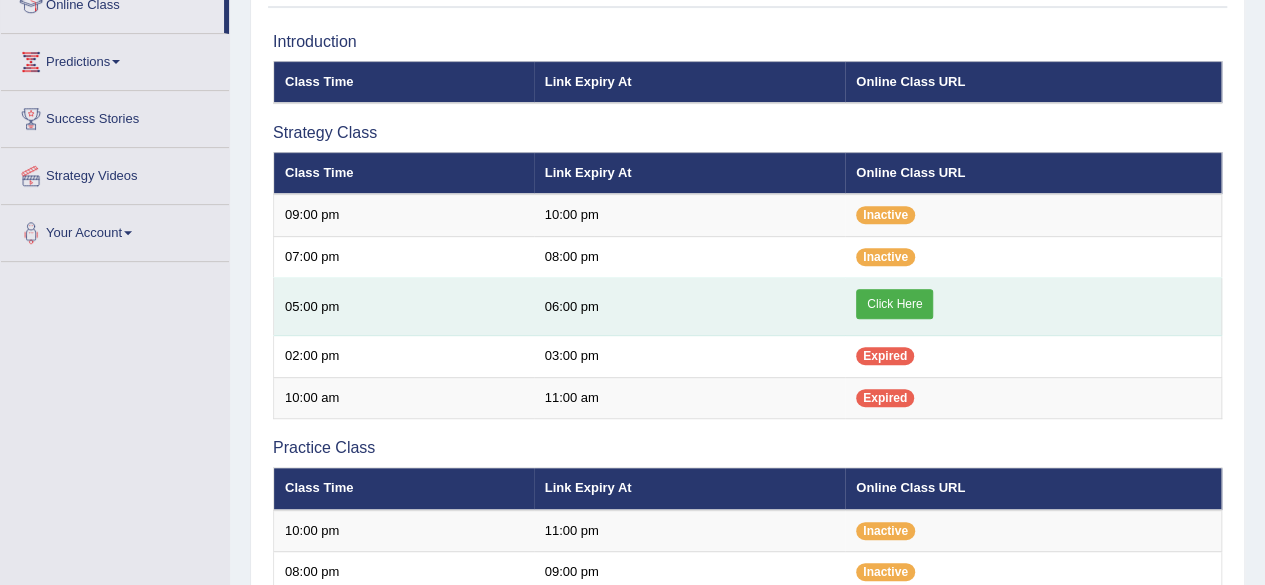 click on "Click Here" at bounding box center [894, 304] 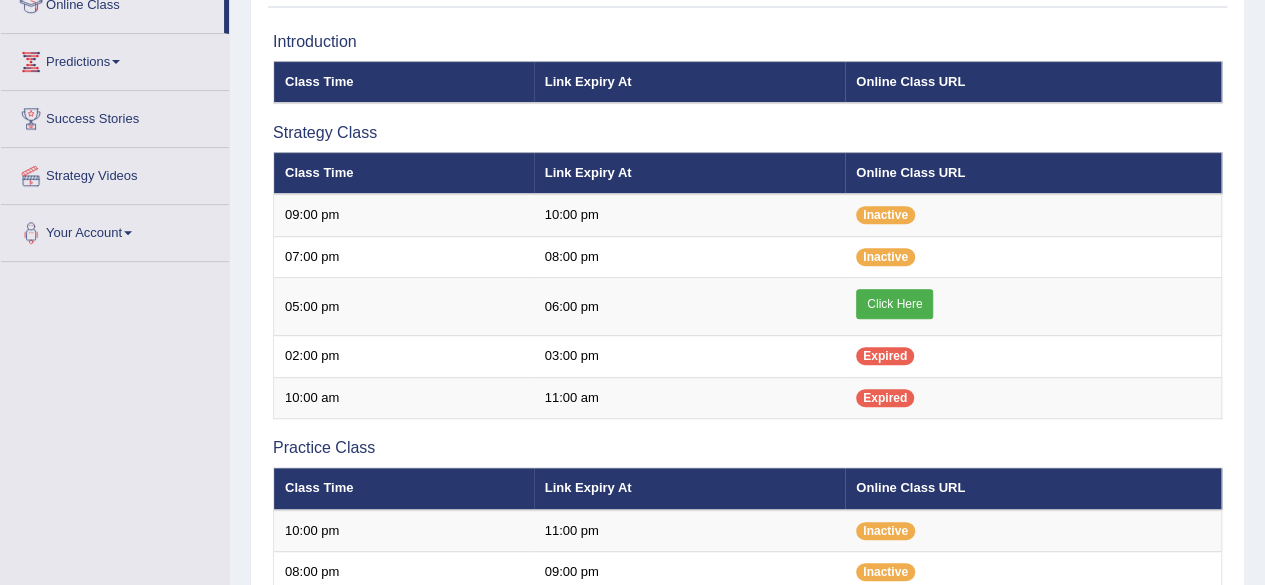 scroll, scrollTop: 293, scrollLeft: 0, axis: vertical 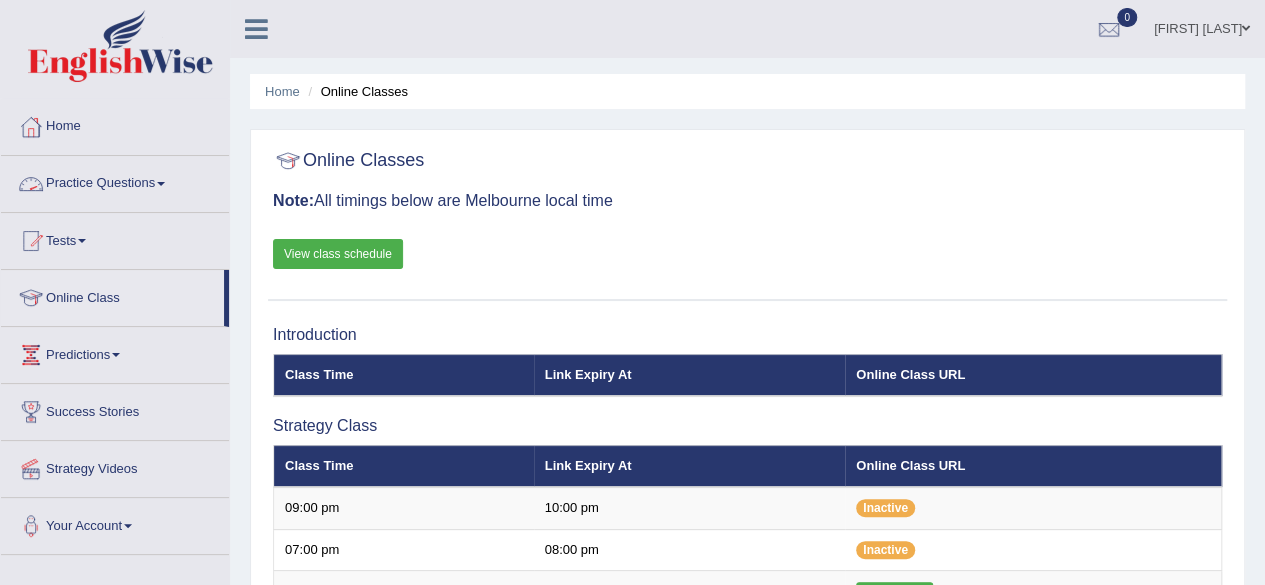 click on "Practice Questions" at bounding box center (115, 181) 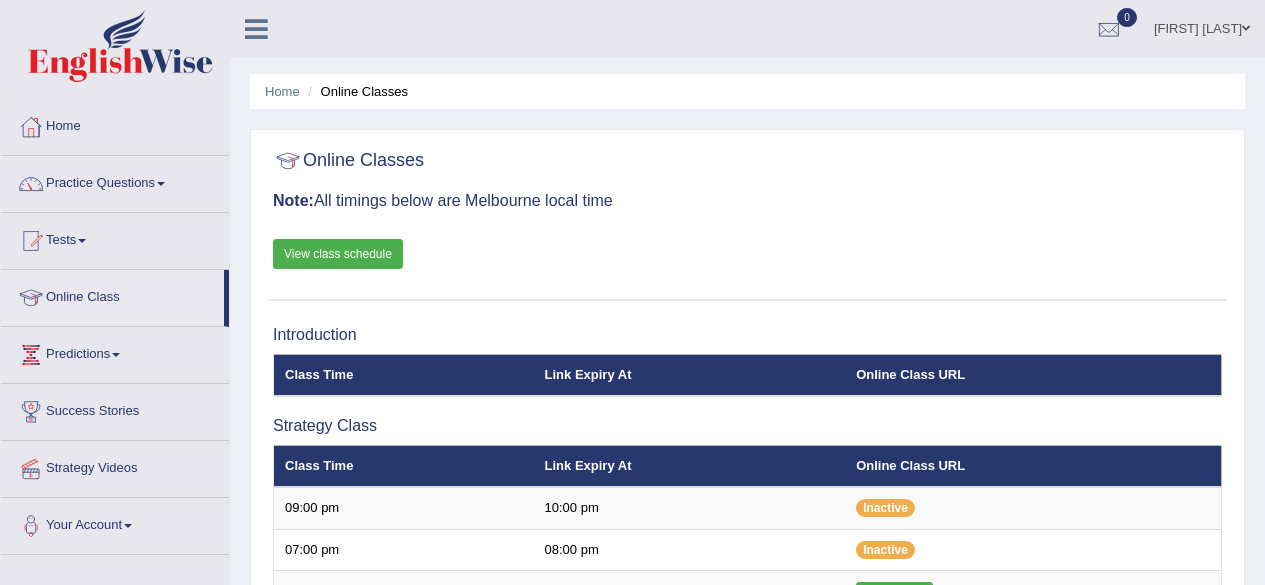 scroll, scrollTop: 0, scrollLeft: 0, axis: both 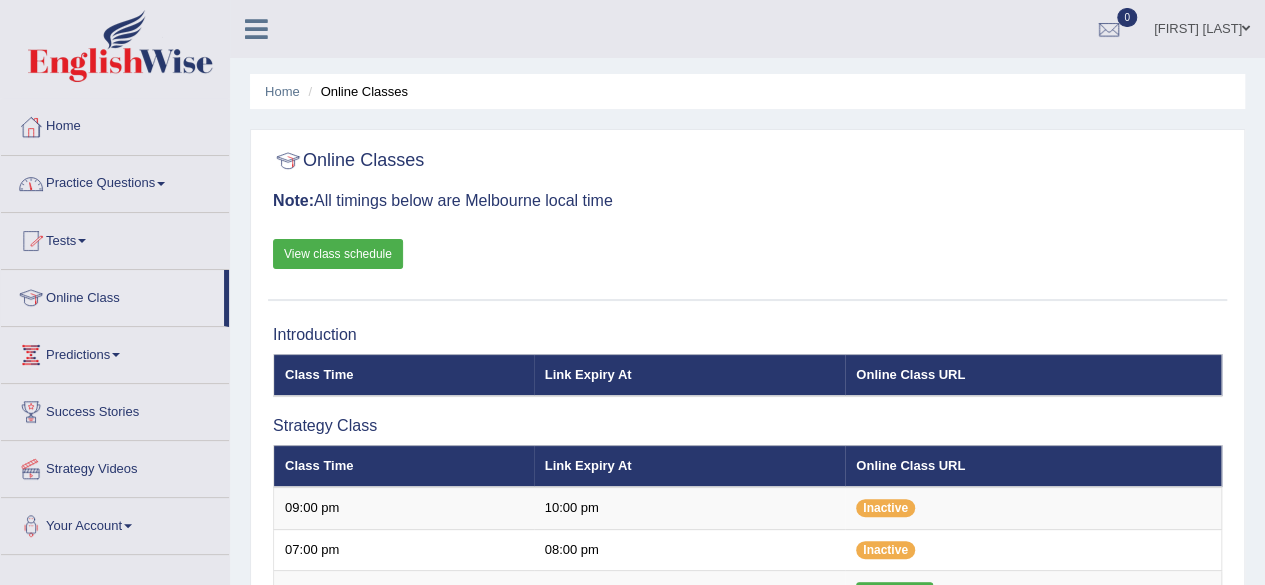click on "Practice Questions" at bounding box center [115, 181] 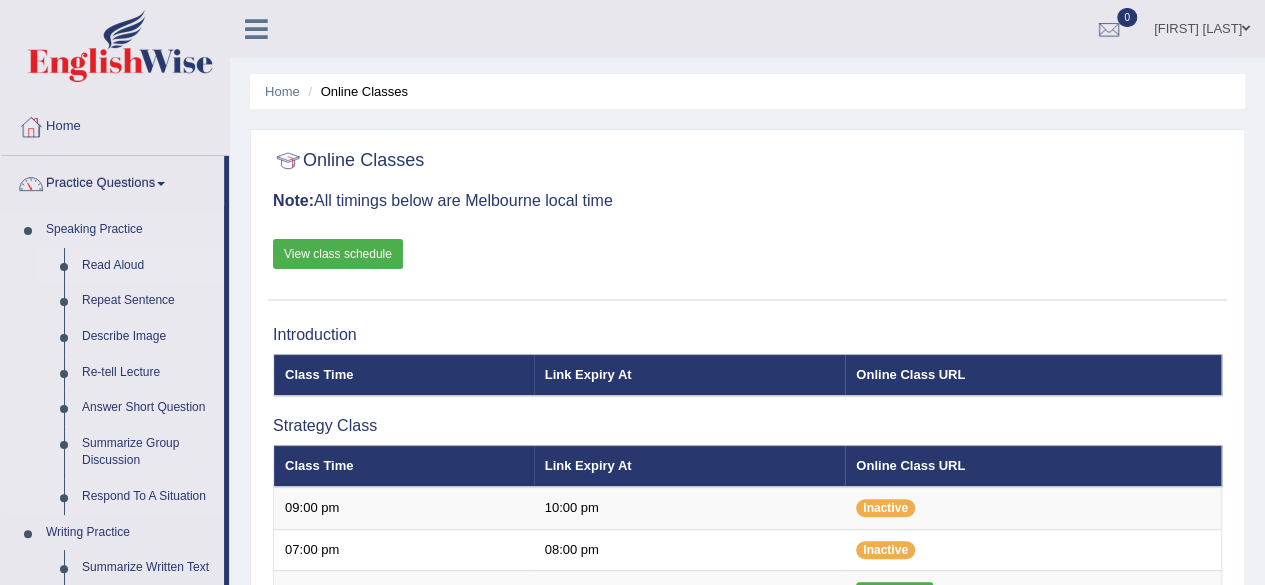 click on "Read Aloud" at bounding box center (148, 266) 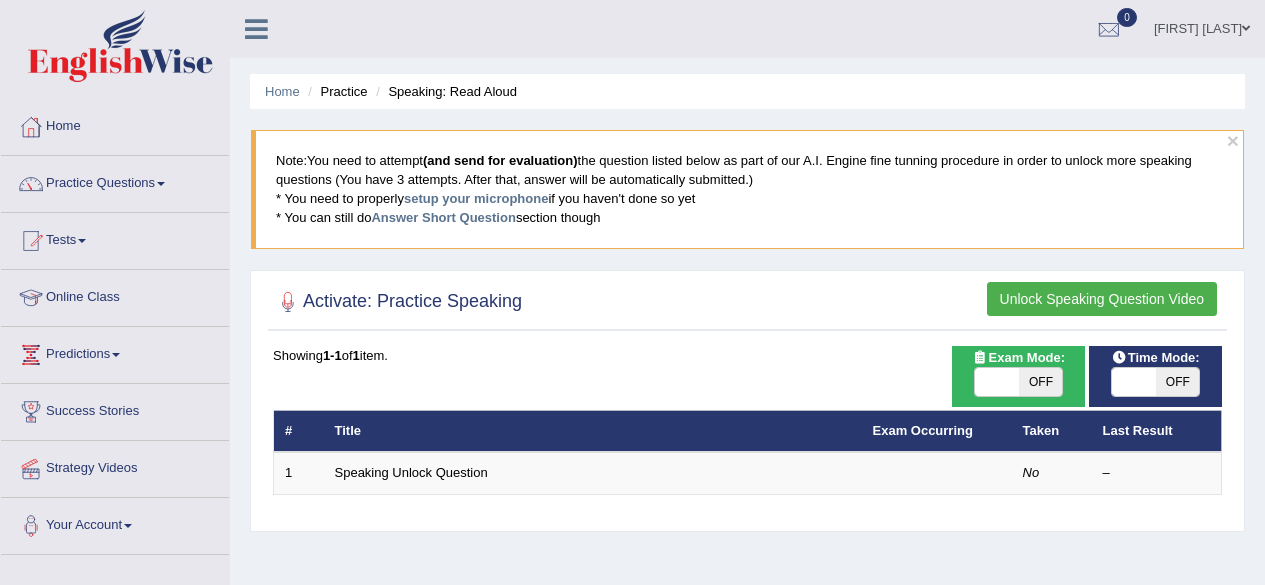 scroll, scrollTop: 0, scrollLeft: 0, axis: both 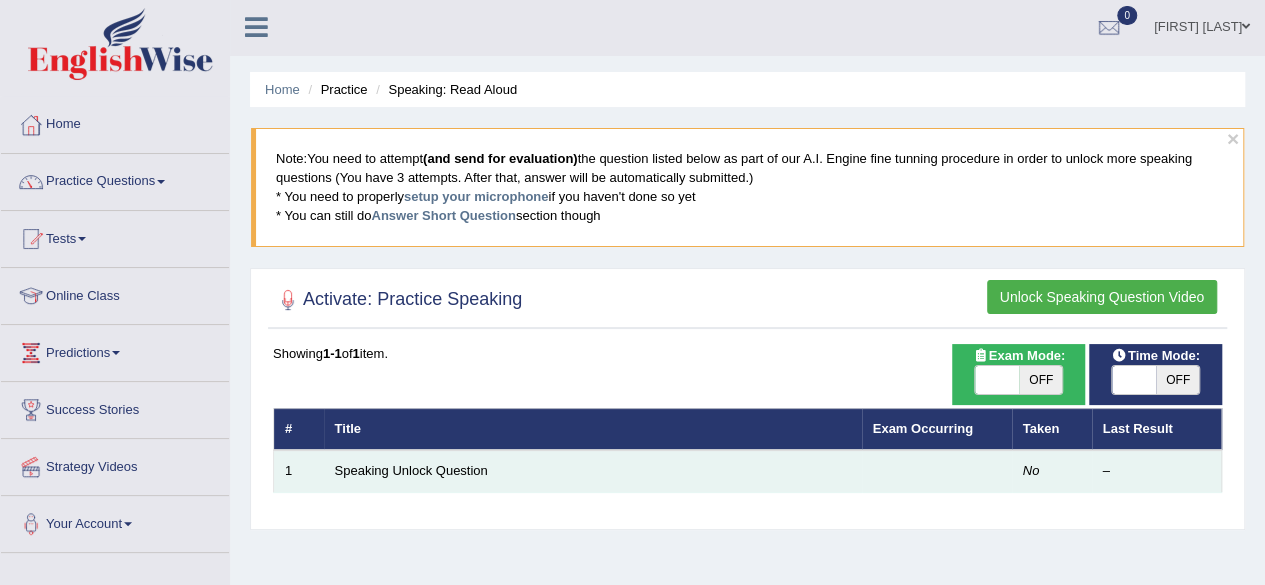 click at bounding box center [937, 471] 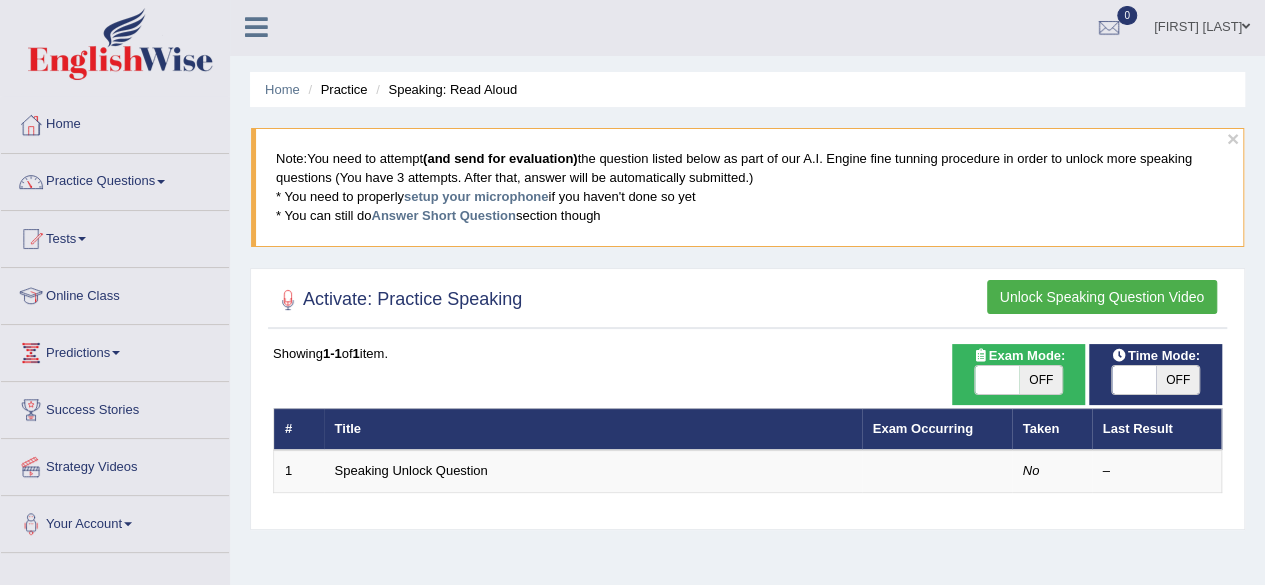 click on "Unlock Speaking Question Video" at bounding box center [1102, 297] 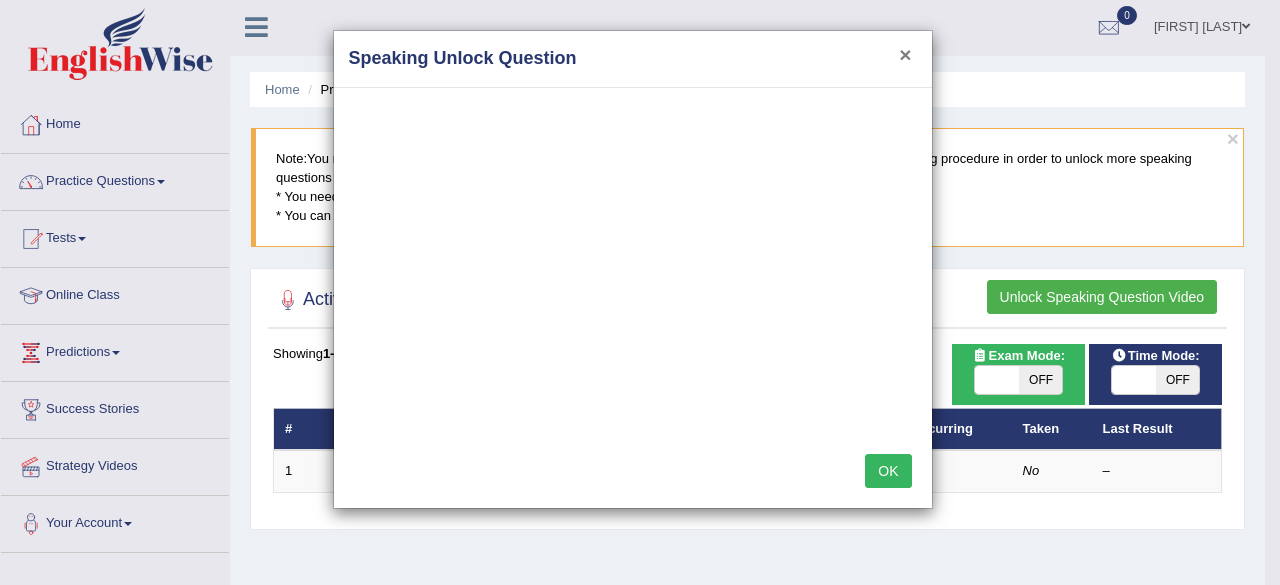 click on "×" at bounding box center (905, 54) 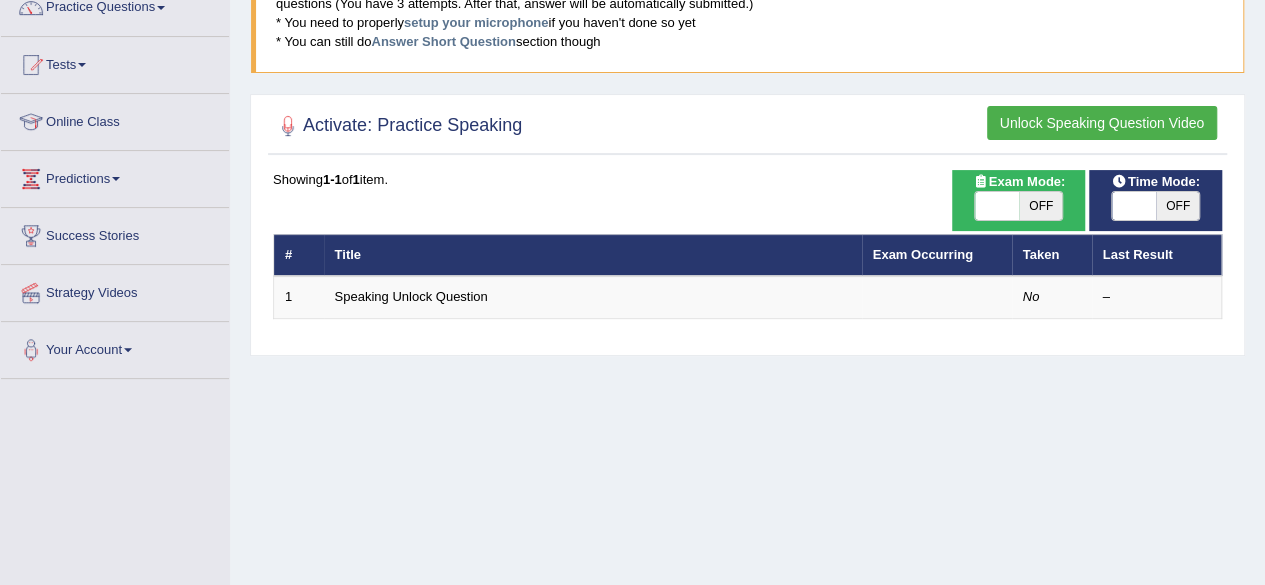 scroll, scrollTop: 204, scrollLeft: 0, axis: vertical 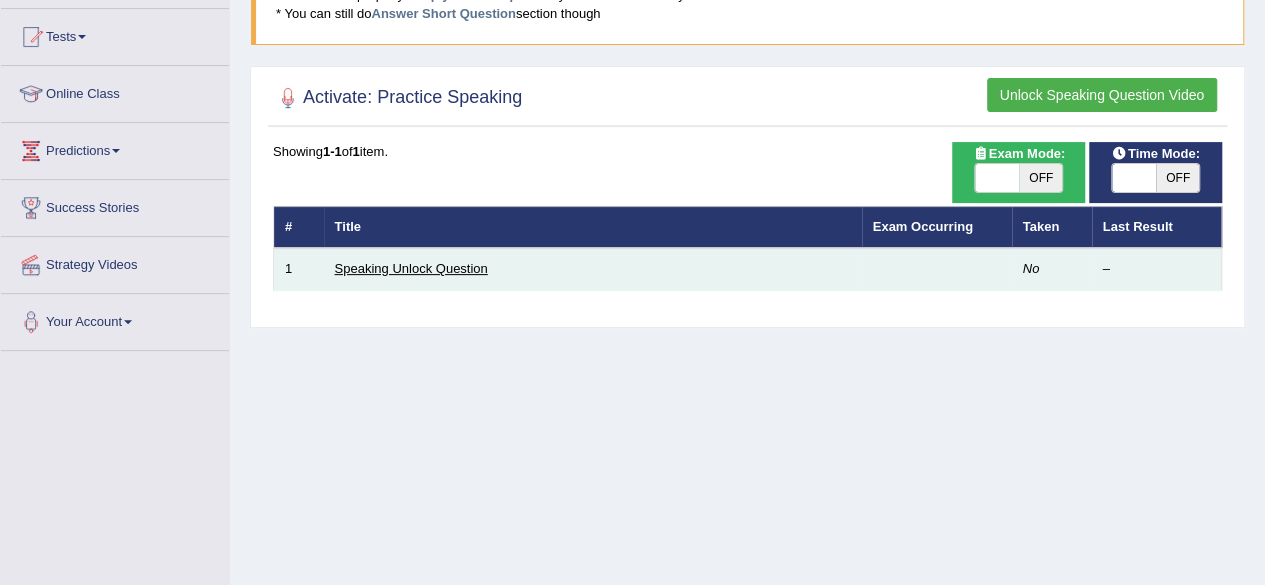 click on "Speaking Unlock Question" at bounding box center [411, 268] 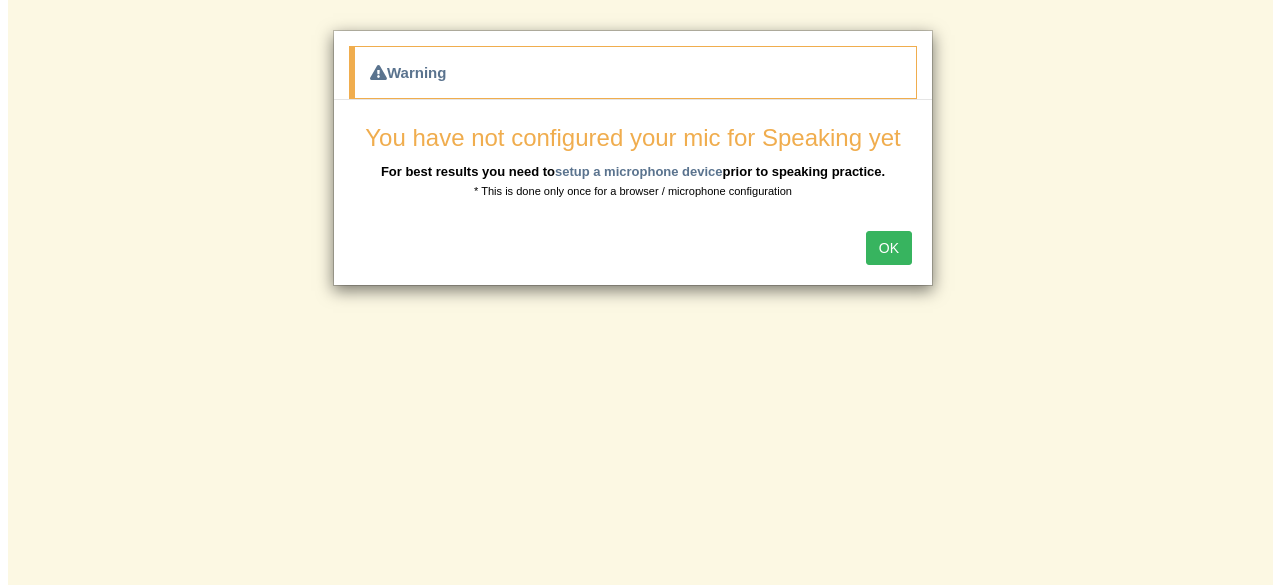 scroll, scrollTop: 0, scrollLeft: 0, axis: both 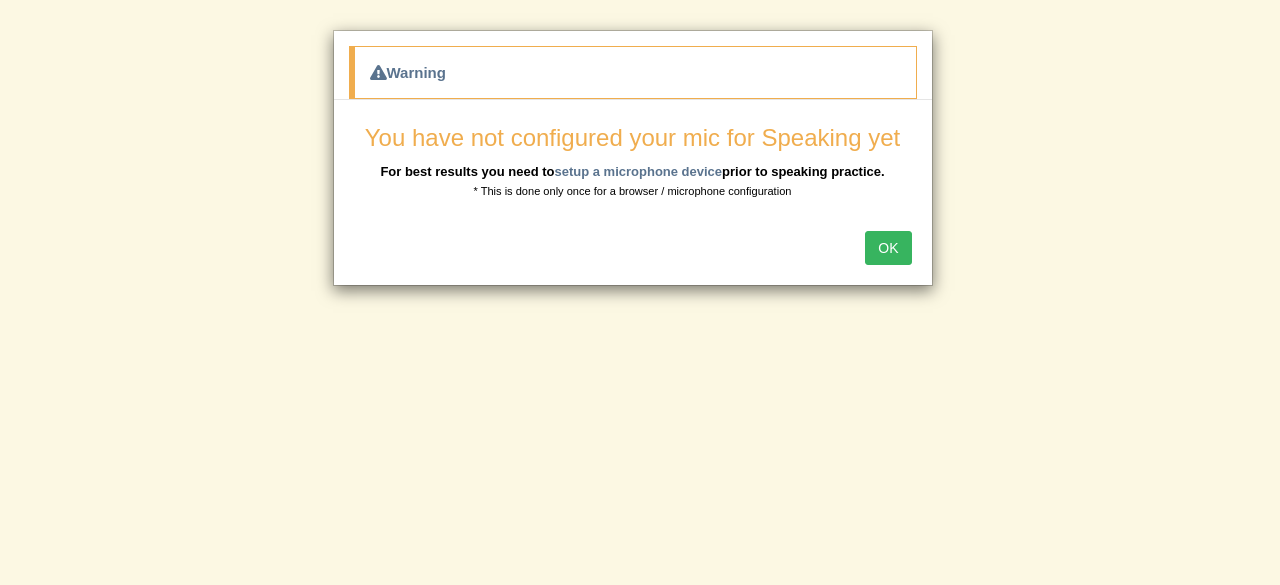 click on "OK" at bounding box center (888, 248) 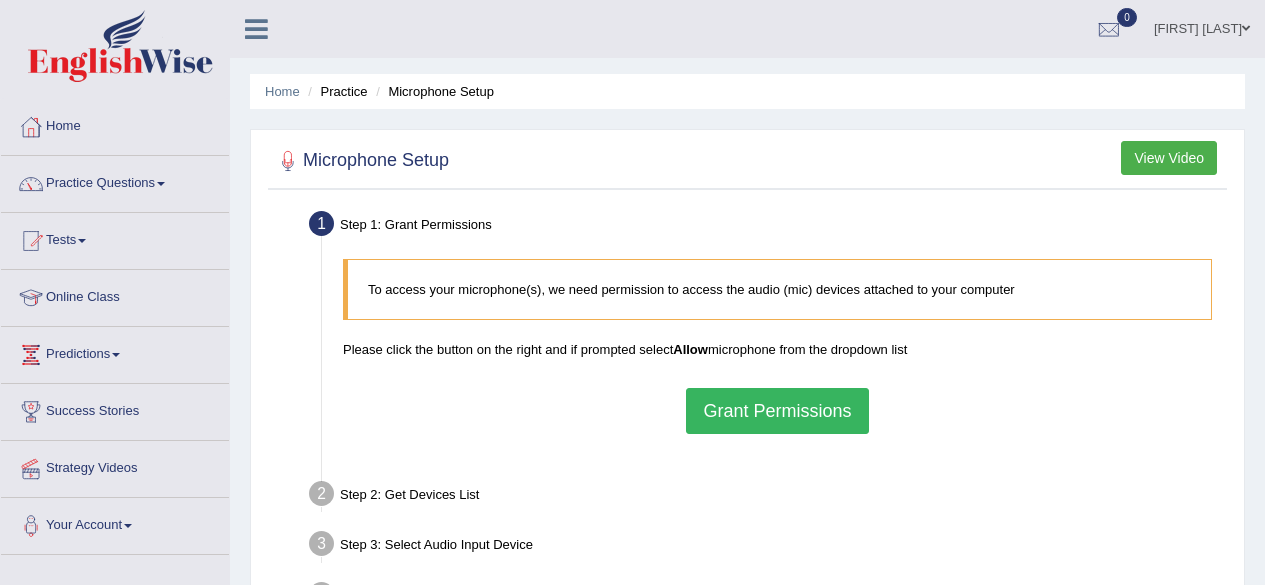 scroll, scrollTop: 0, scrollLeft: 0, axis: both 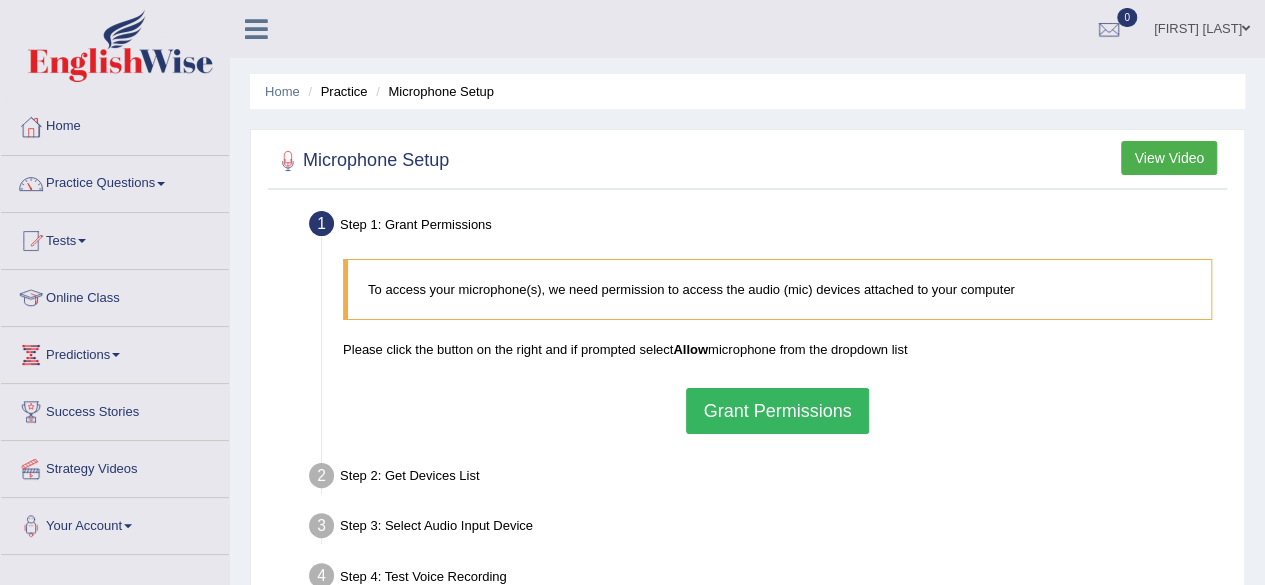 click on "Grant Permissions" at bounding box center [777, 411] 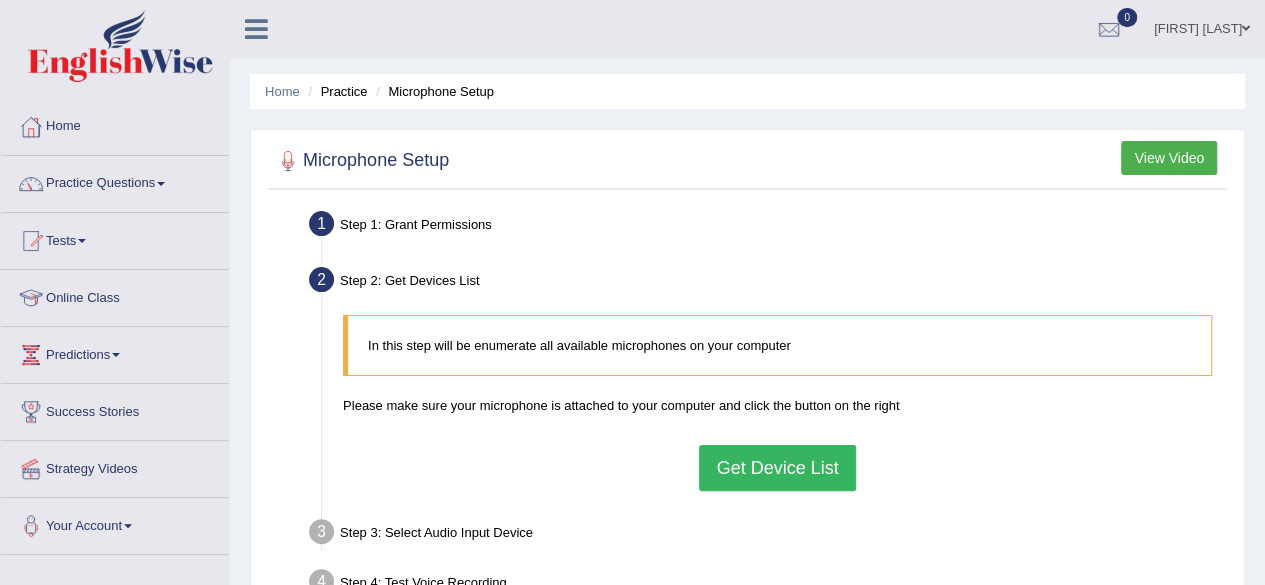 click on "Get Device List" at bounding box center (777, 468) 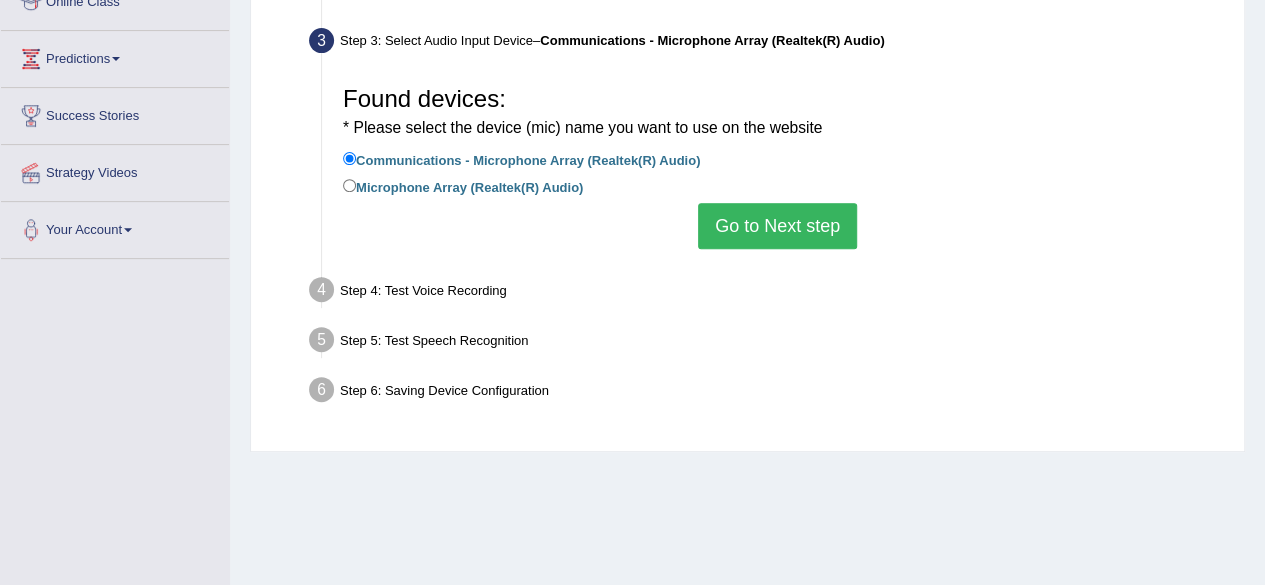 scroll, scrollTop: 297, scrollLeft: 0, axis: vertical 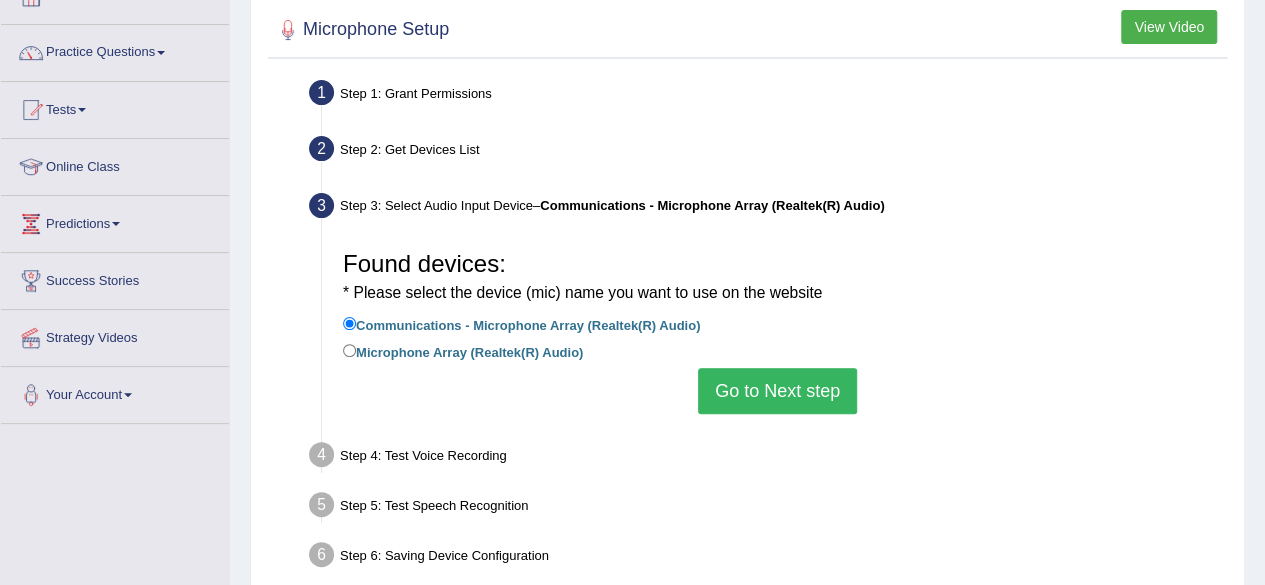 click on "Go to Next step" at bounding box center [777, 391] 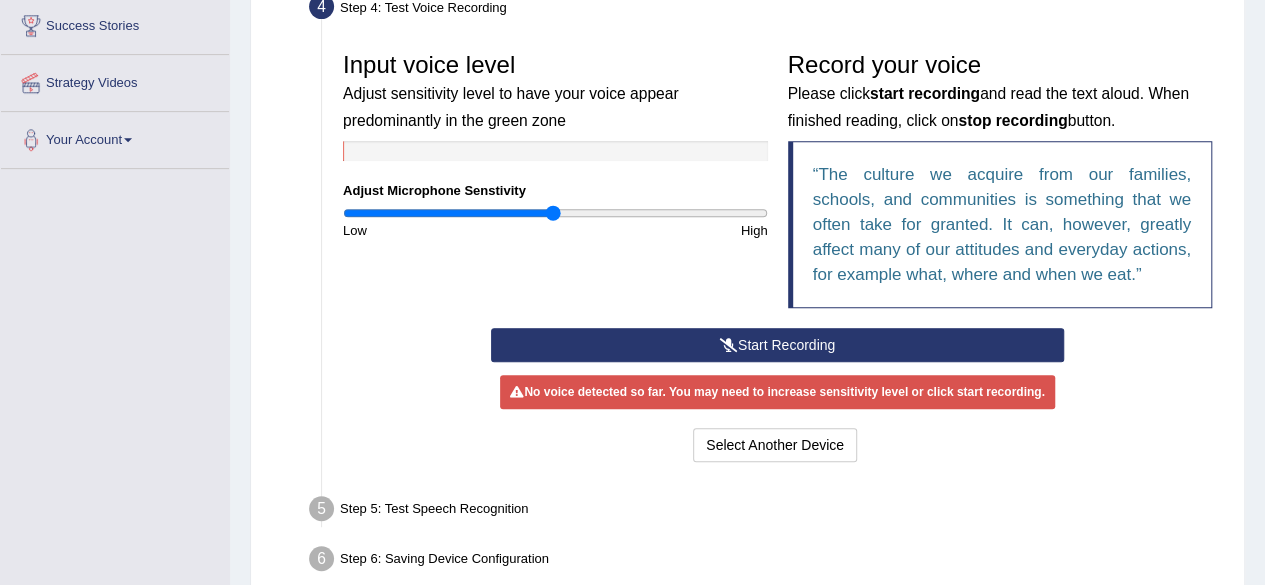 scroll, scrollTop: 387, scrollLeft: 0, axis: vertical 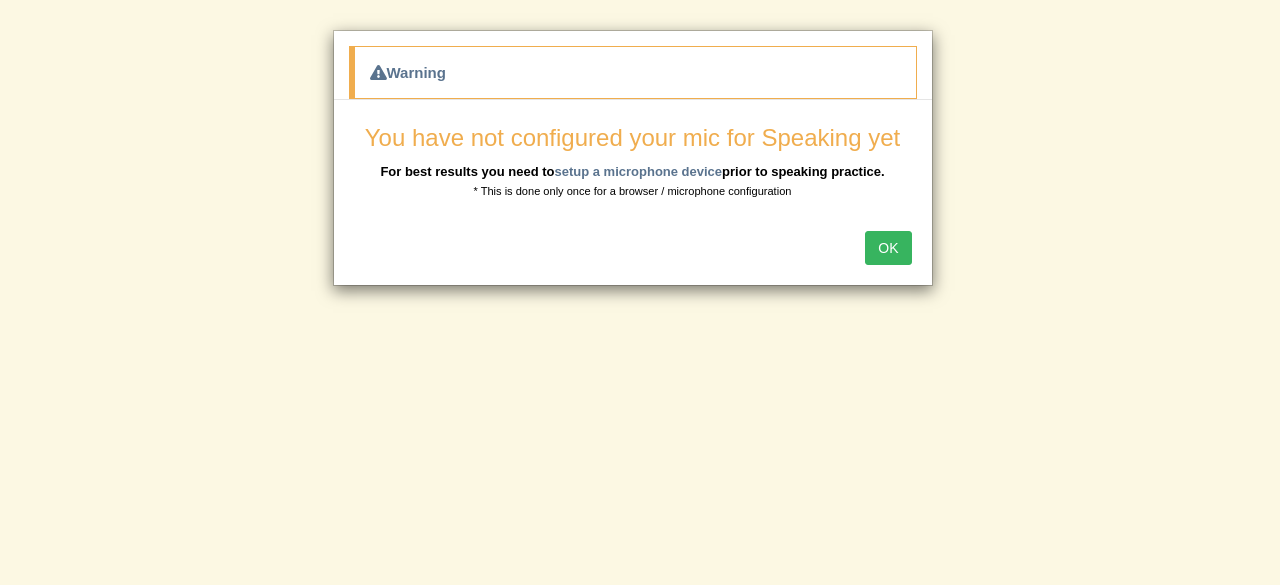 click on "OK" at bounding box center (888, 248) 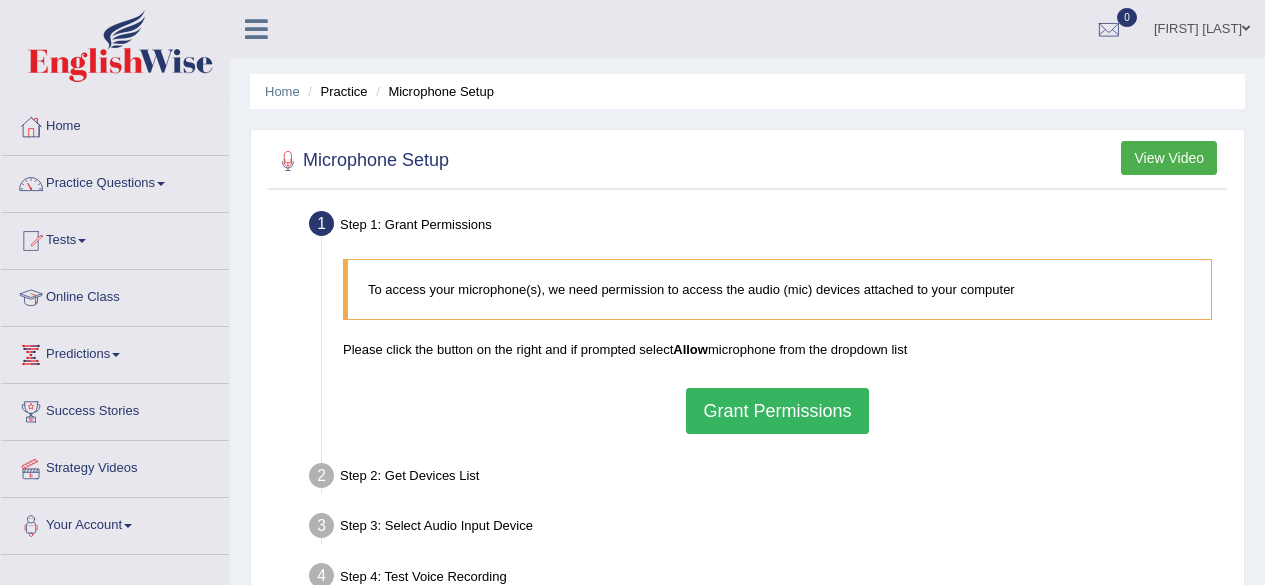 scroll, scrollTop: 0, scrollLeft: 0, axis: both 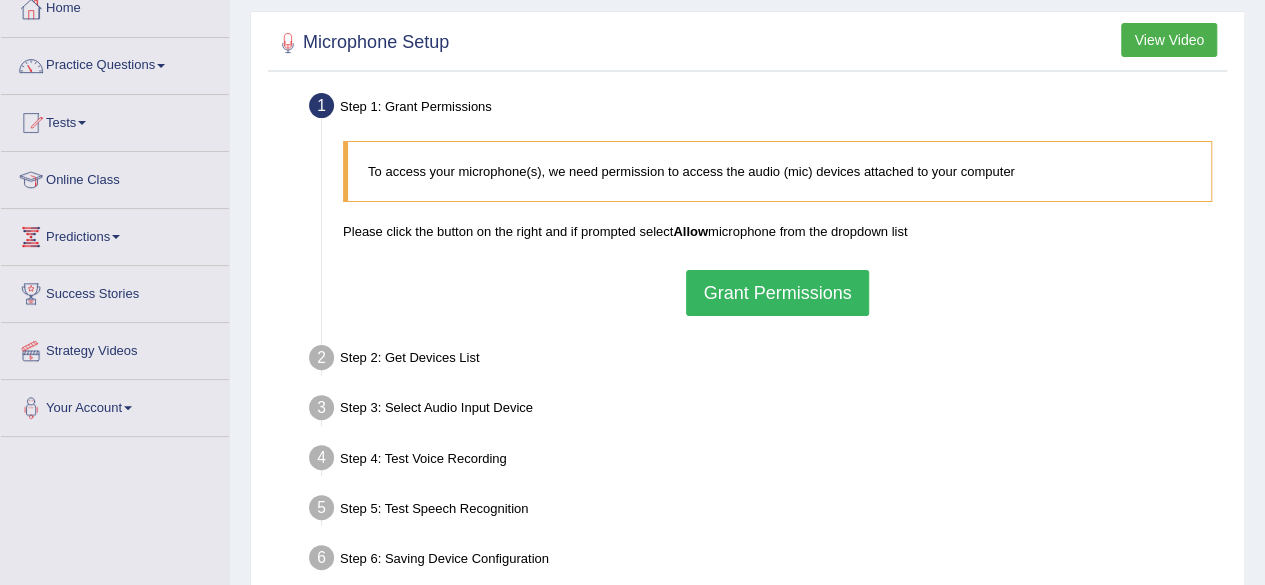 click on "Grant Permissions" at bounding box center [777, 293] 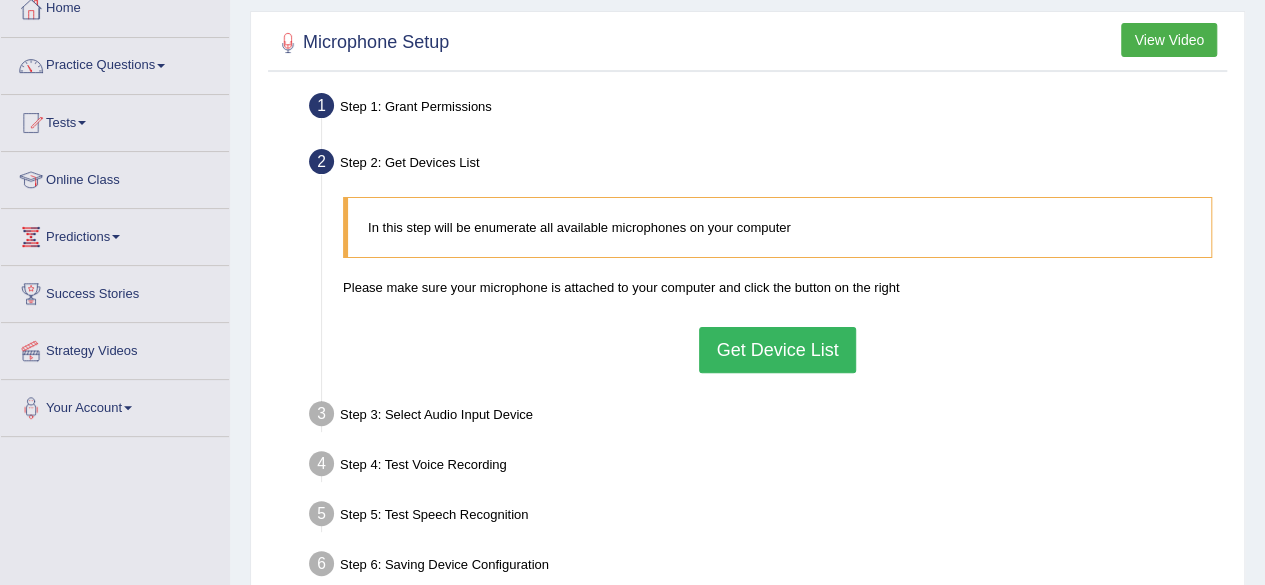 click on "Get Device List" at bounding box center (777, 350) 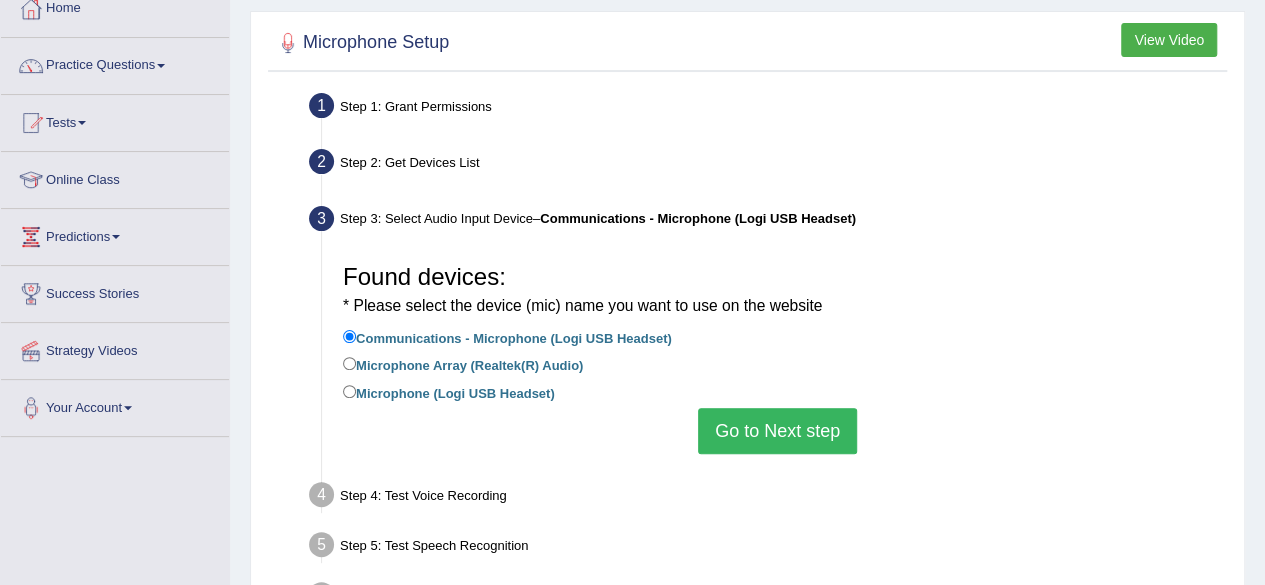 click on "Go to Next step" at bounding box center [777, 431] 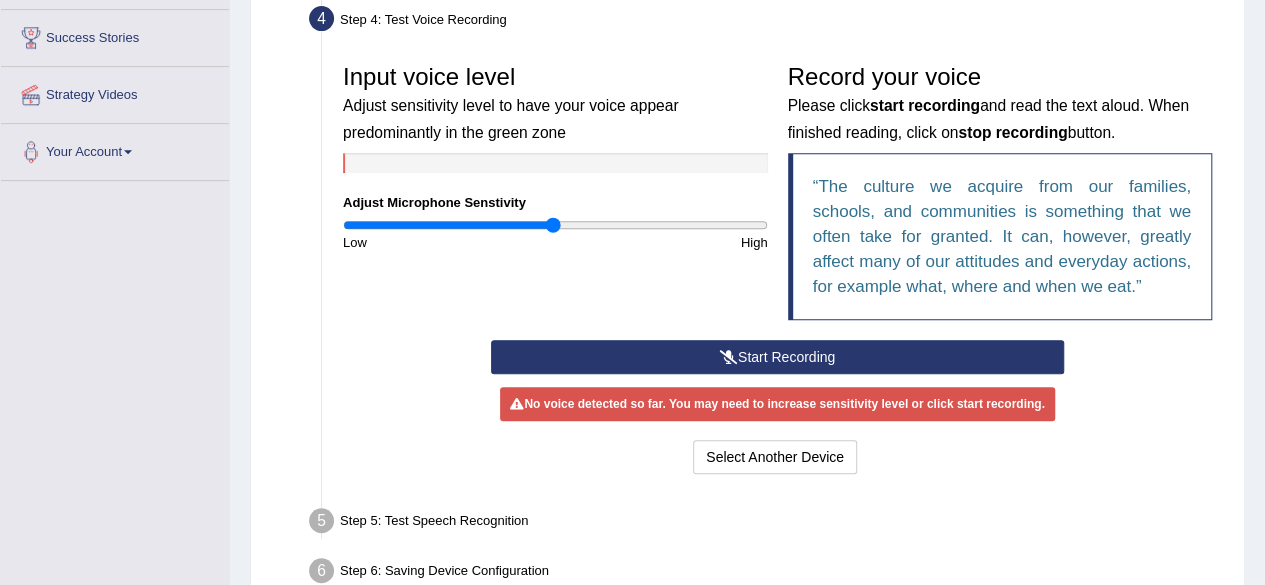 scroll, scrollTop: 381, scrollLeft: 0, axis: vertical 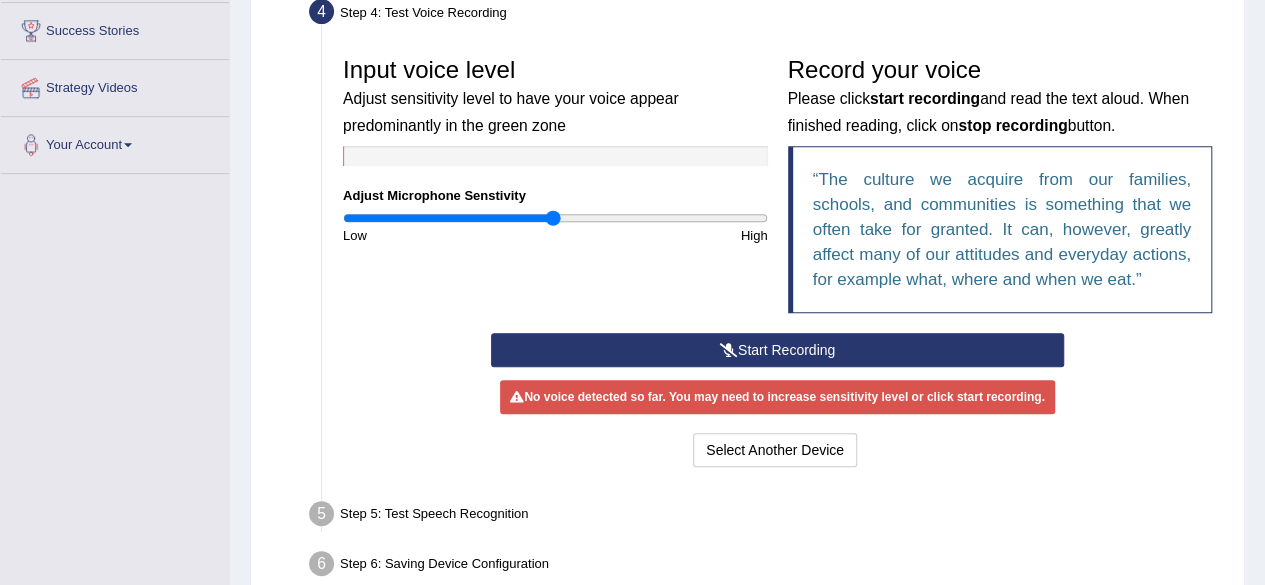 click on "Start Recording" at bounding box center [777, 350] 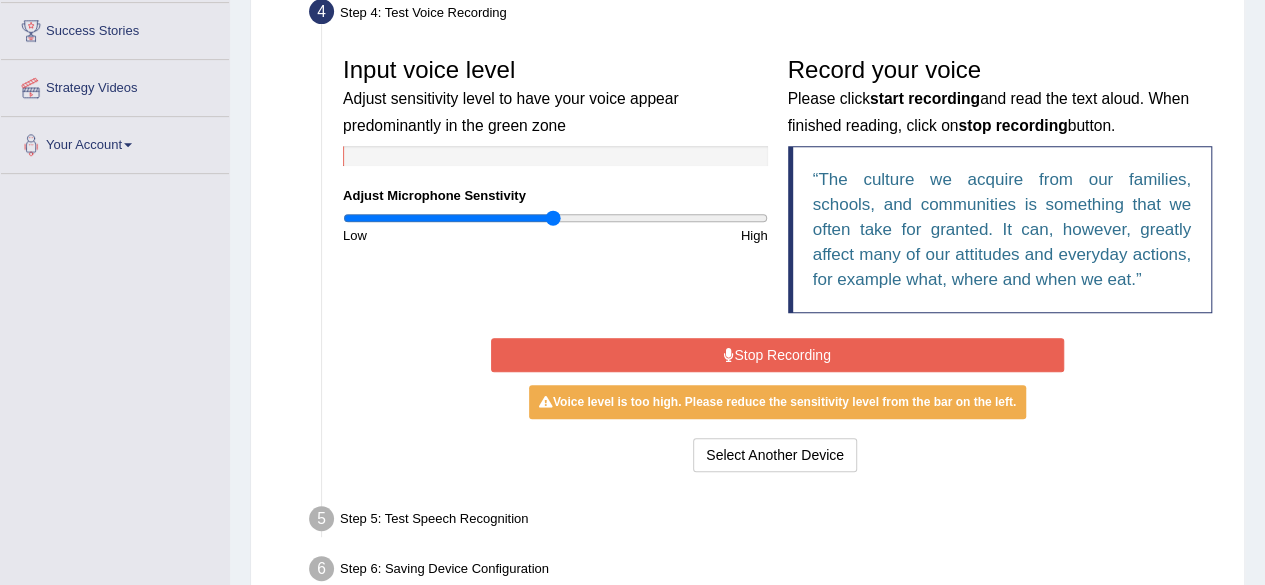 click on "Stop Recording" at bounding box center [777, 355] 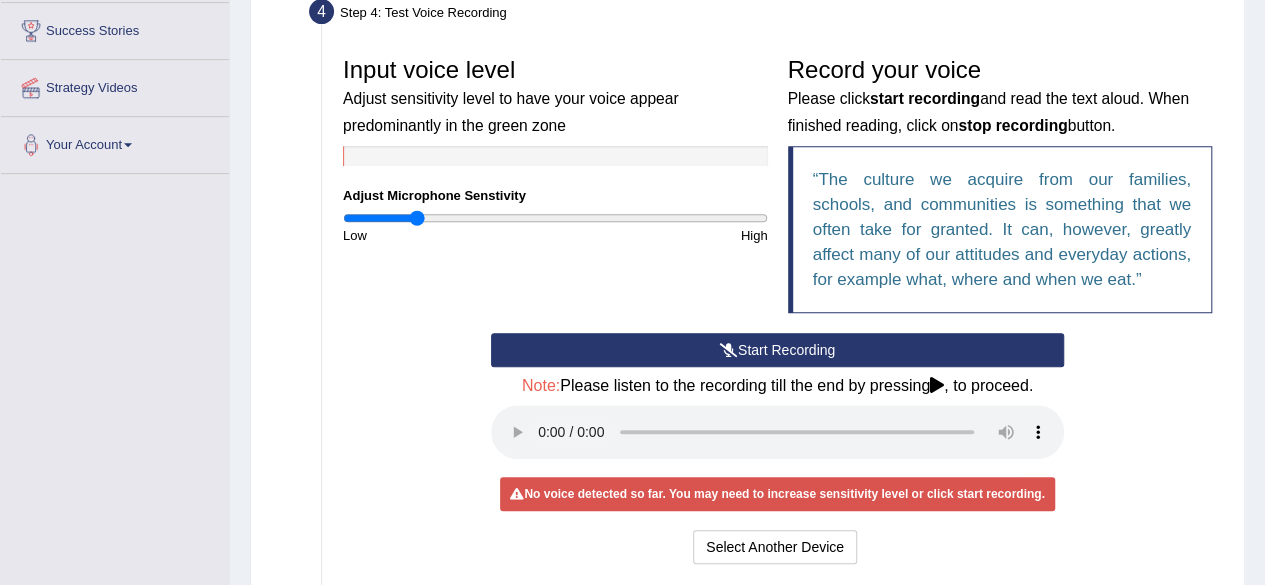 drag, startPoint x: 554, startPoint y: 223, endPoint x: 417, endPoint y: 231, distance: 137.23338 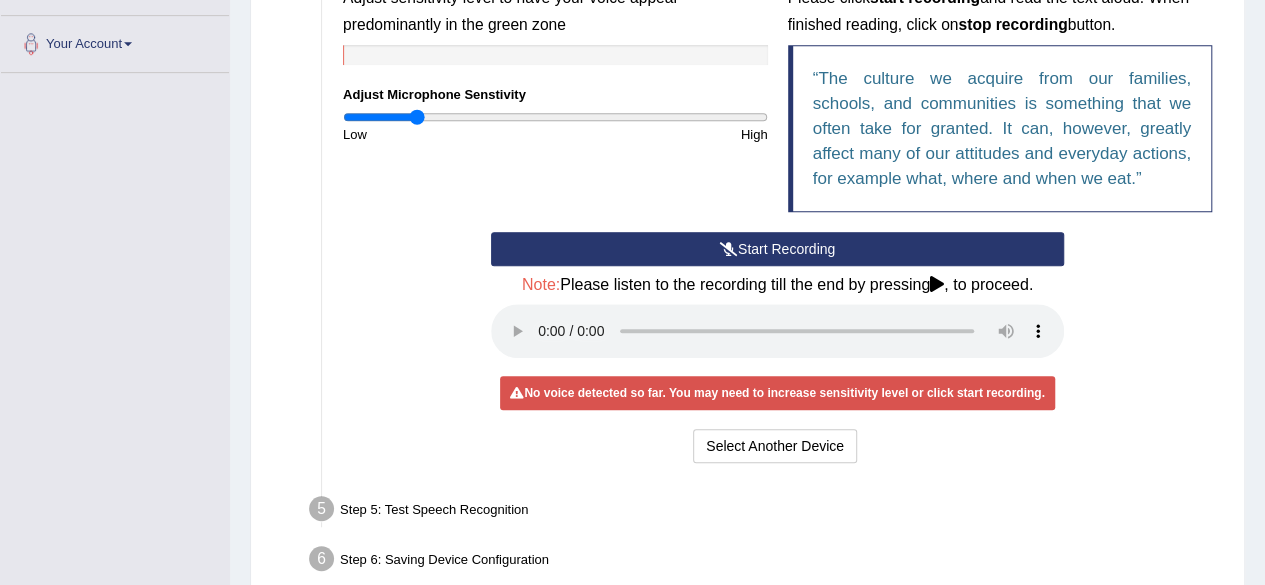 scroll, scrollTop: 484, scrollLeft: 0, axis: vertical 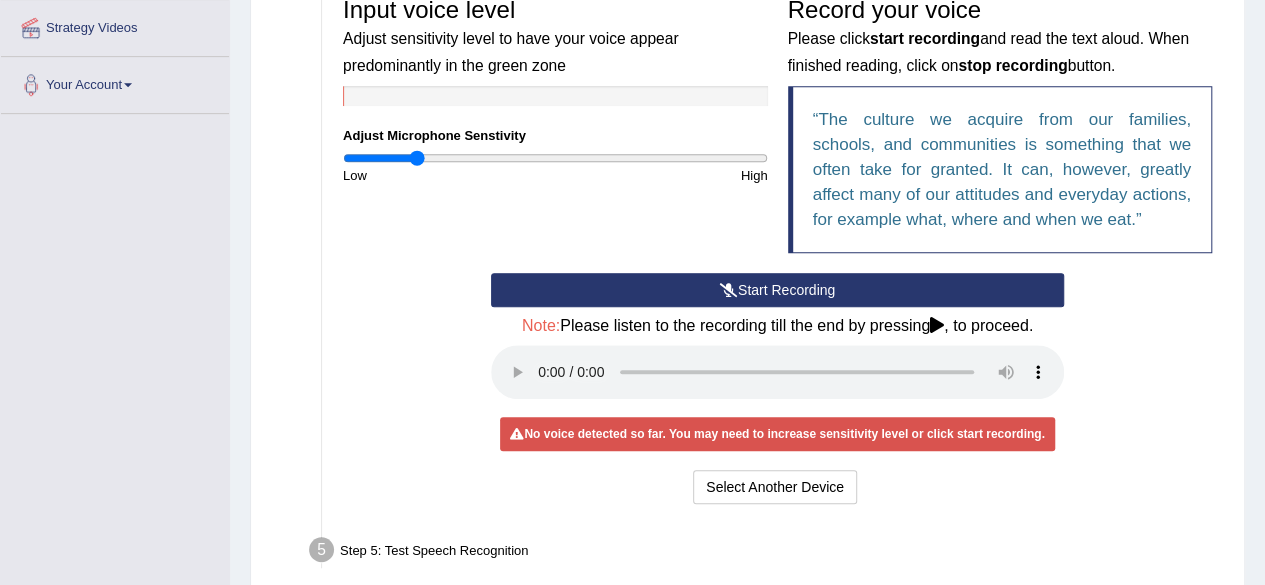 click on "Start Recording" at bounding box center [777, 290] 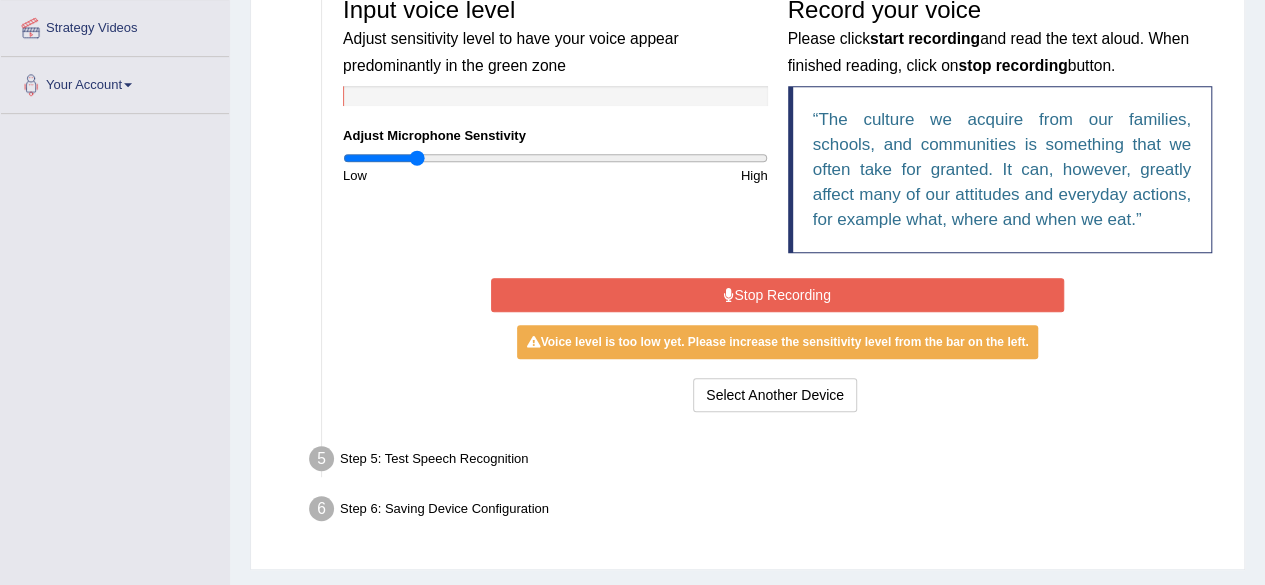 click on "Stop Recording" at bounding box center (777, 295) 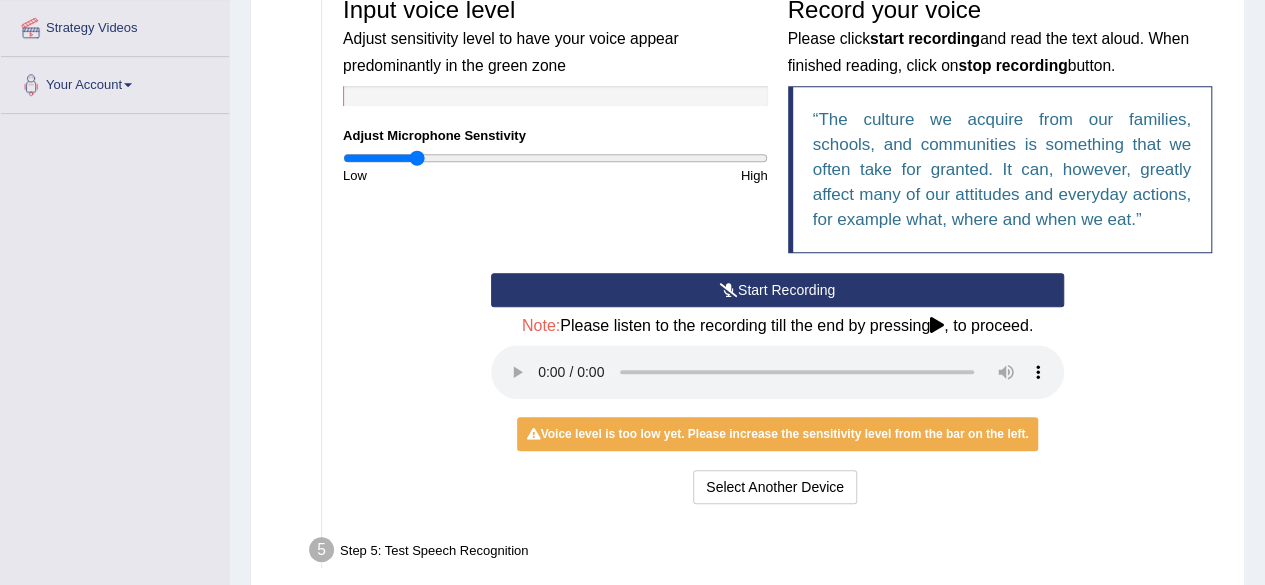 scroll, scrollTop: 580, scrollLeft: 0, axis: vertical 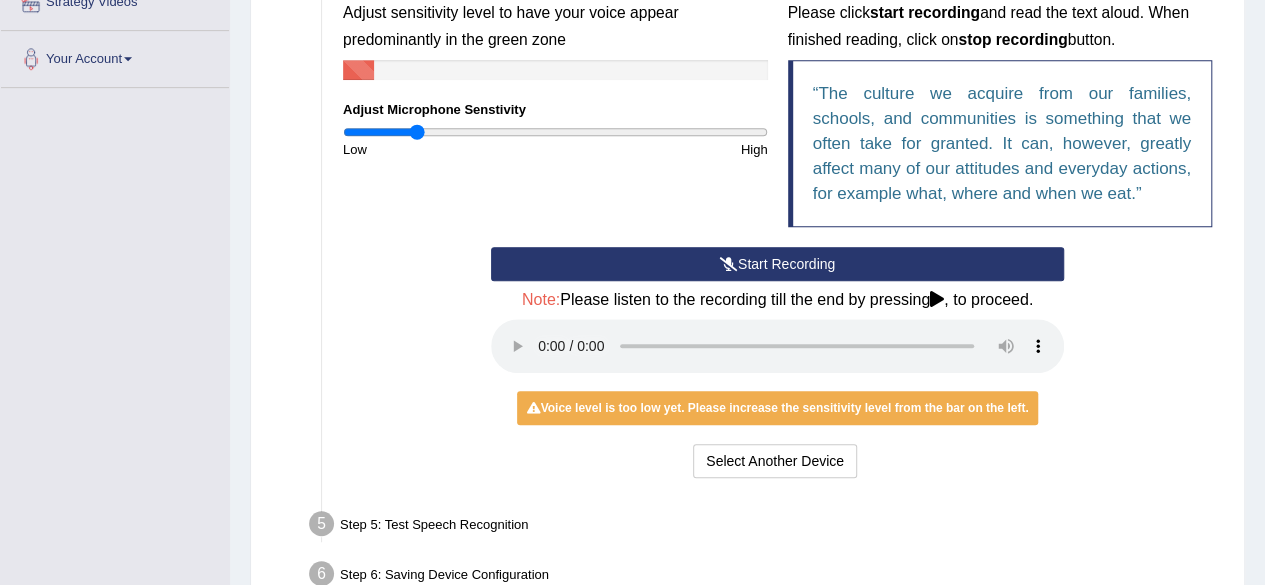 type 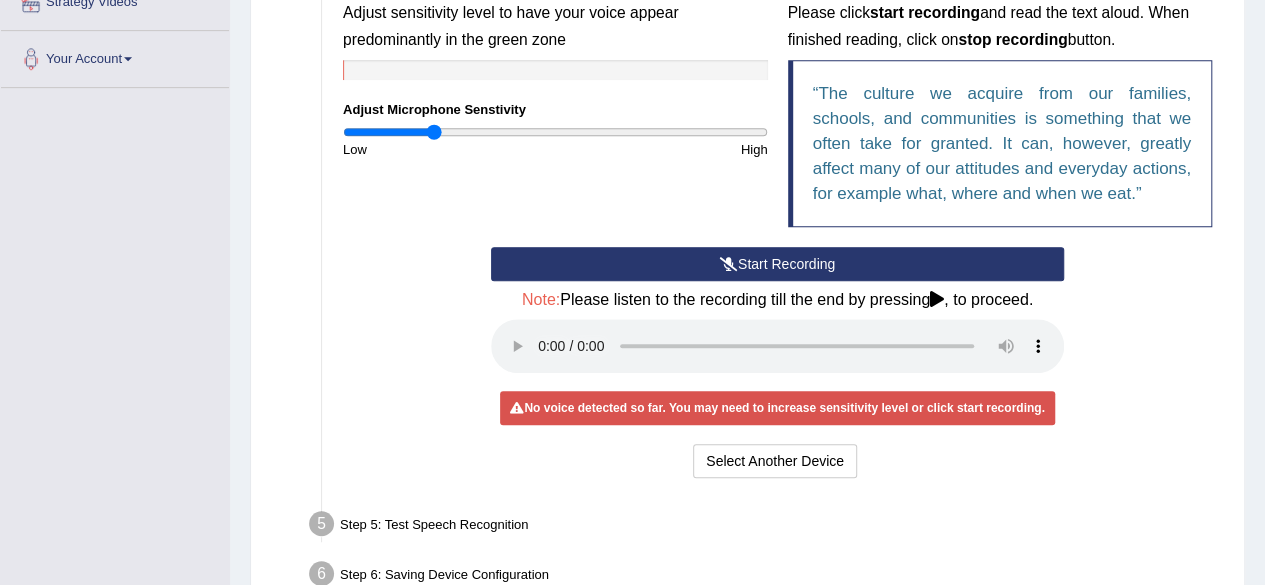 click at bounding box center [555, 132] 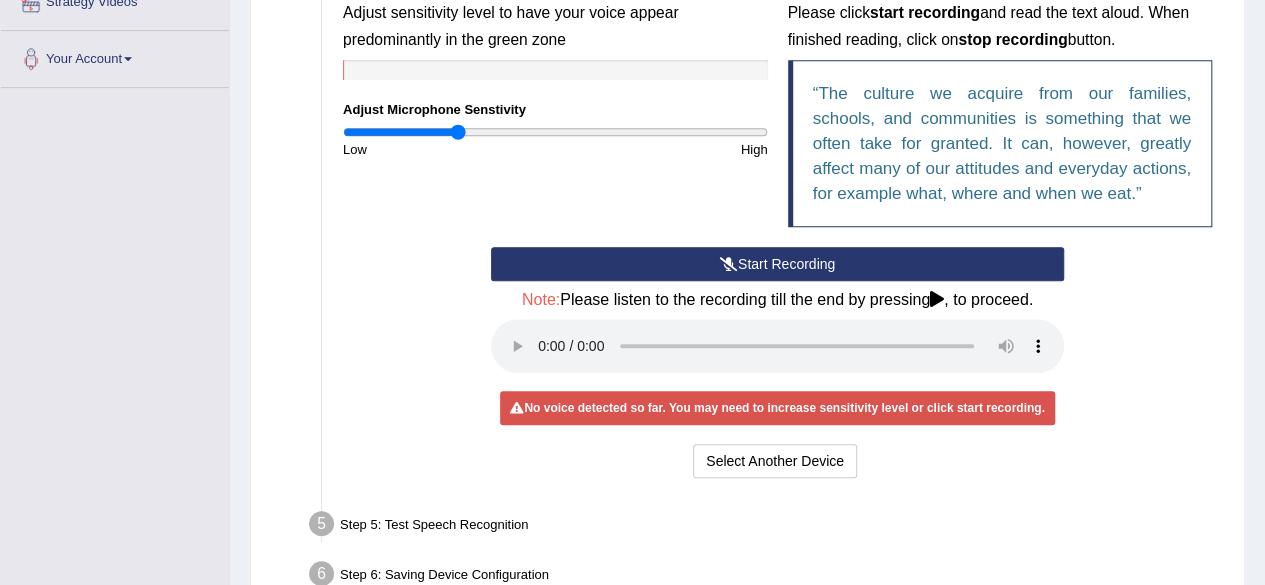 type on "0.54" 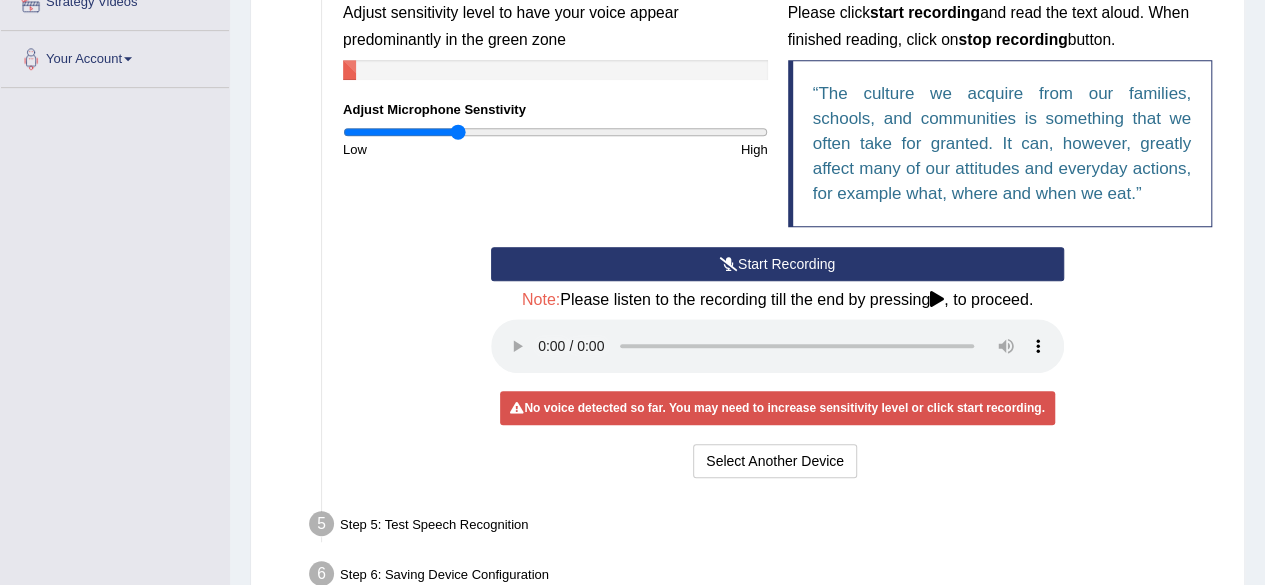 click on "Start Recording" at bounding box center [777, 264] 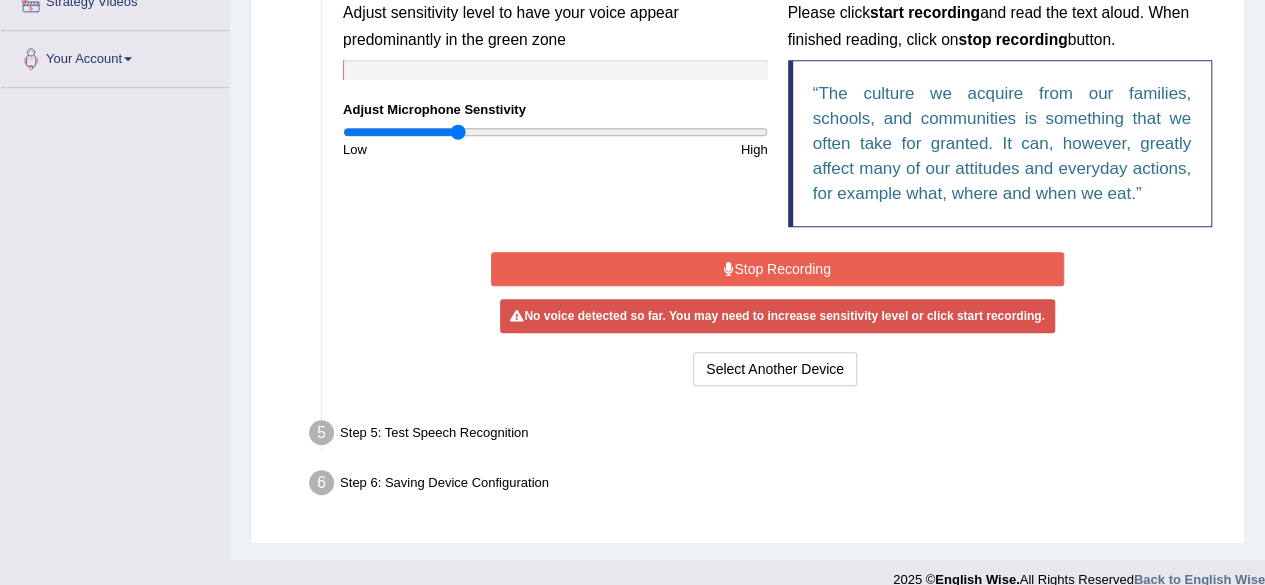 click on "Stop Recording" at bounding box center [777, 269] 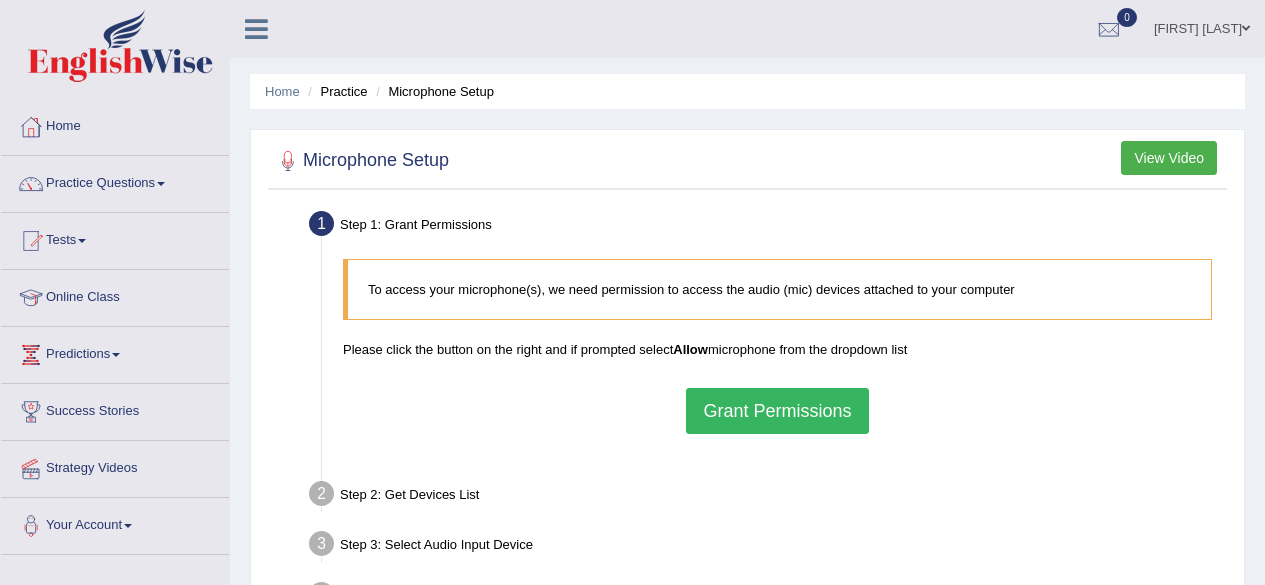 scroll, scrollTop: 0, scrollLeft: 0, axis: both 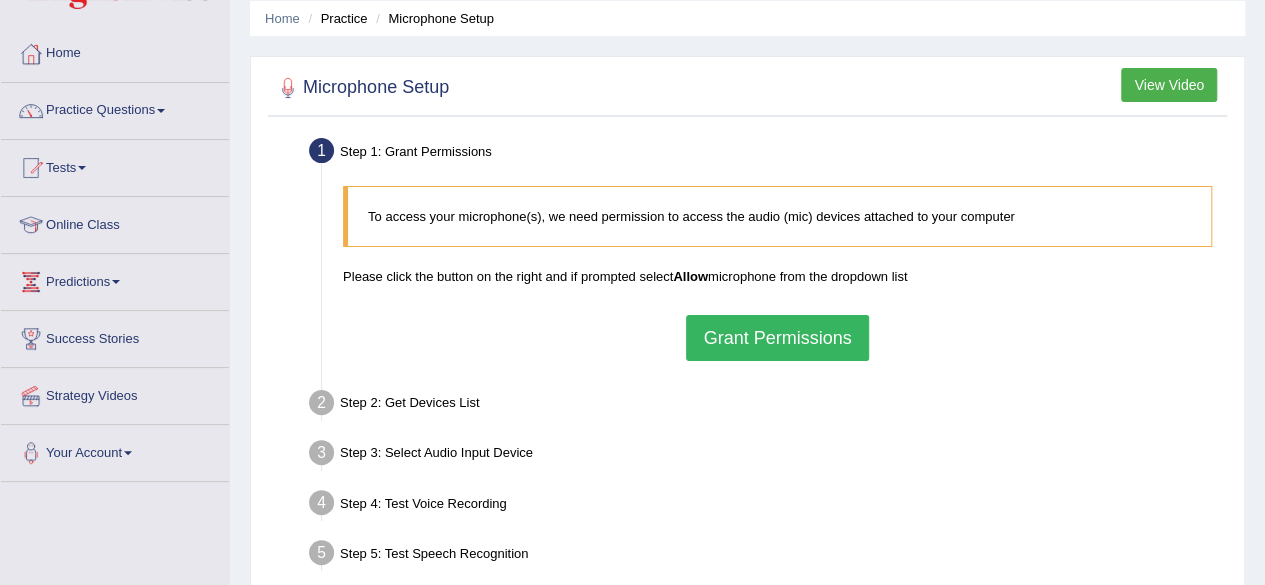 click on "Grant Permissions" at bounding box center [777, 338] 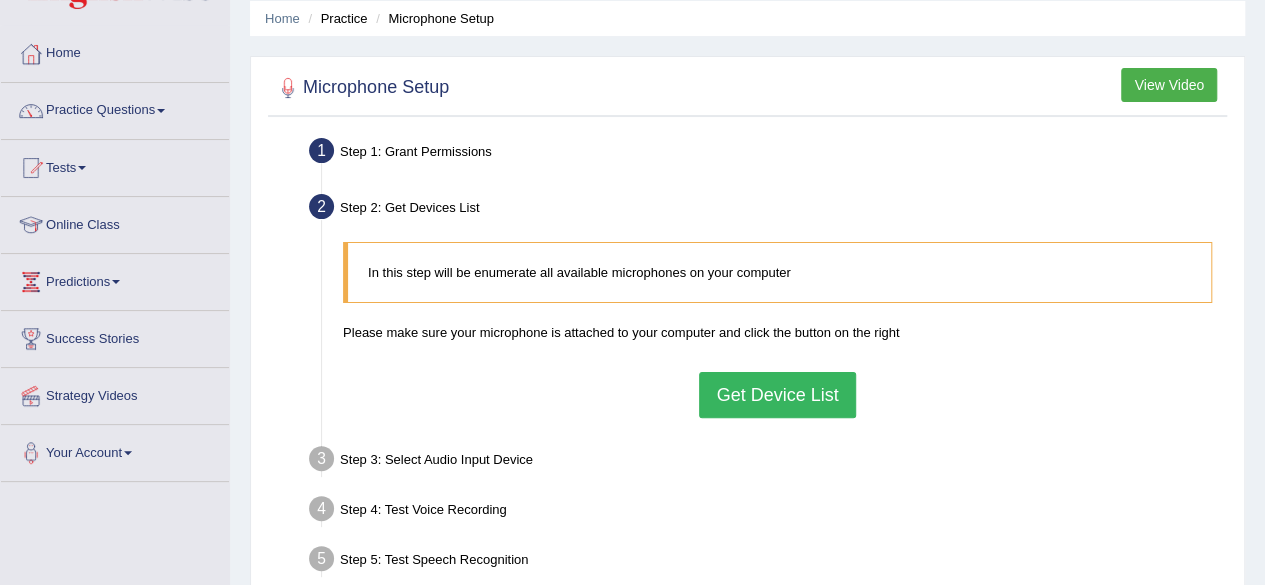 click on "Get Device List" at bounding box center [777, 395] 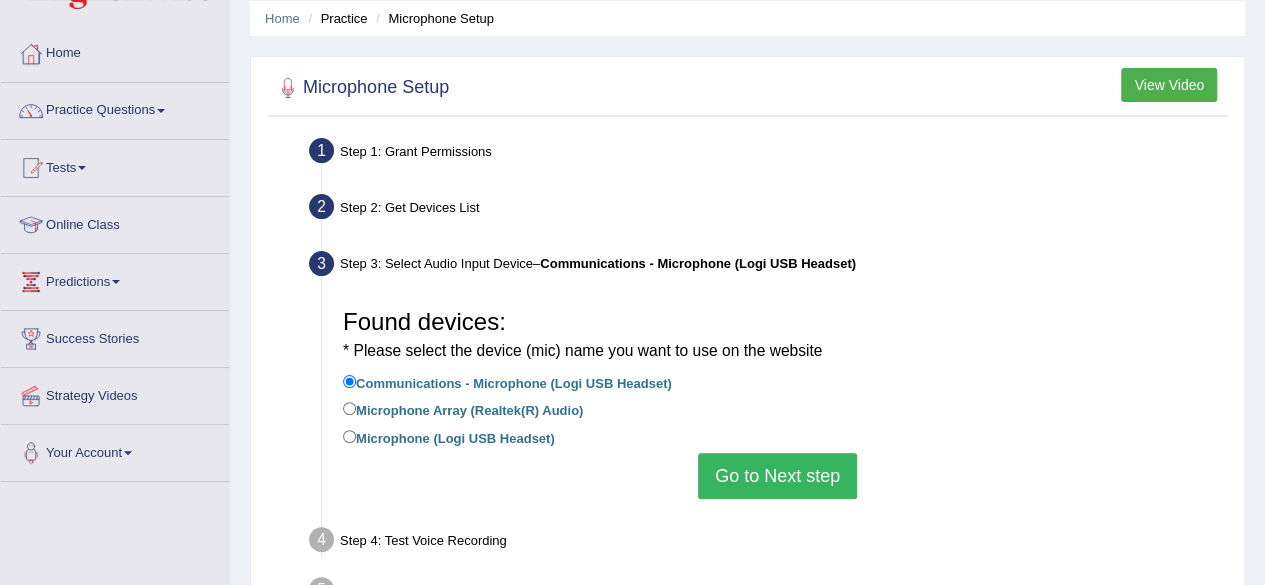 click on "Go to Next step" at bounding box center [777, 476] 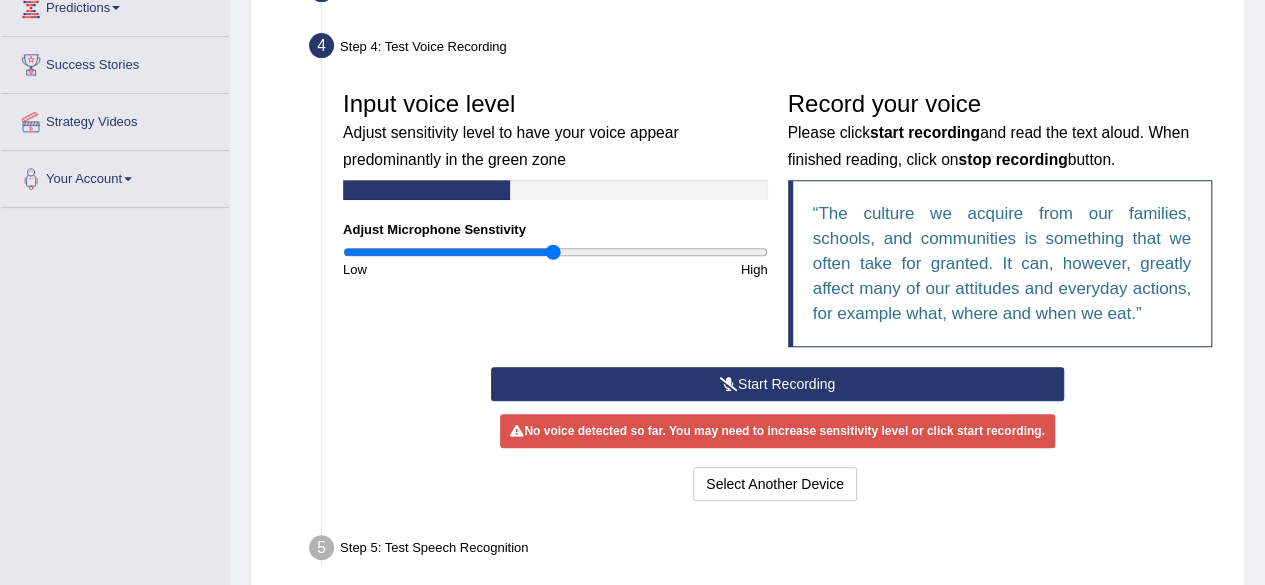 scroll, scrollTop: 351, scrollLeft: 0, axis: vertical 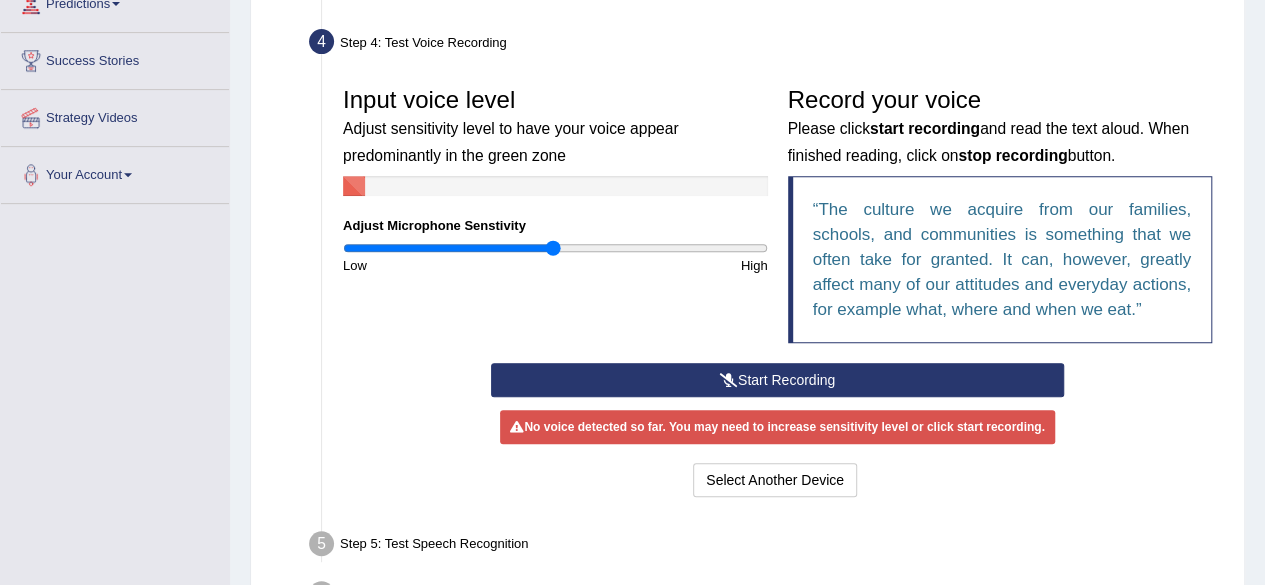 click on "Start Recording" at bounding box center (777, 380) 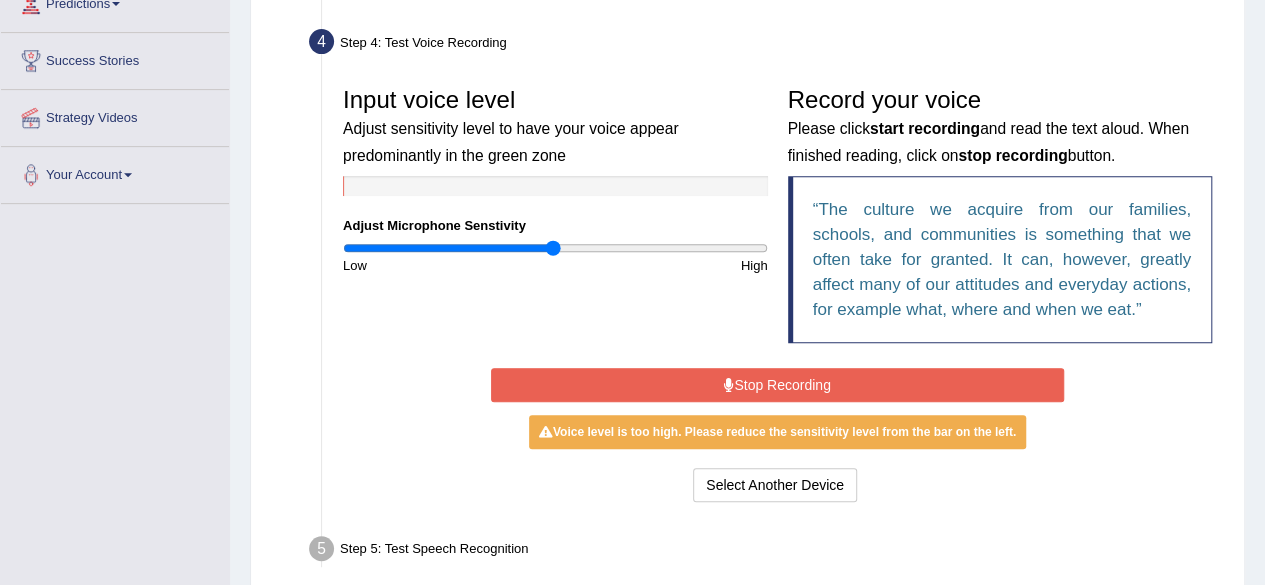 click on "Stop Recording" at bounding box center (777, 385) 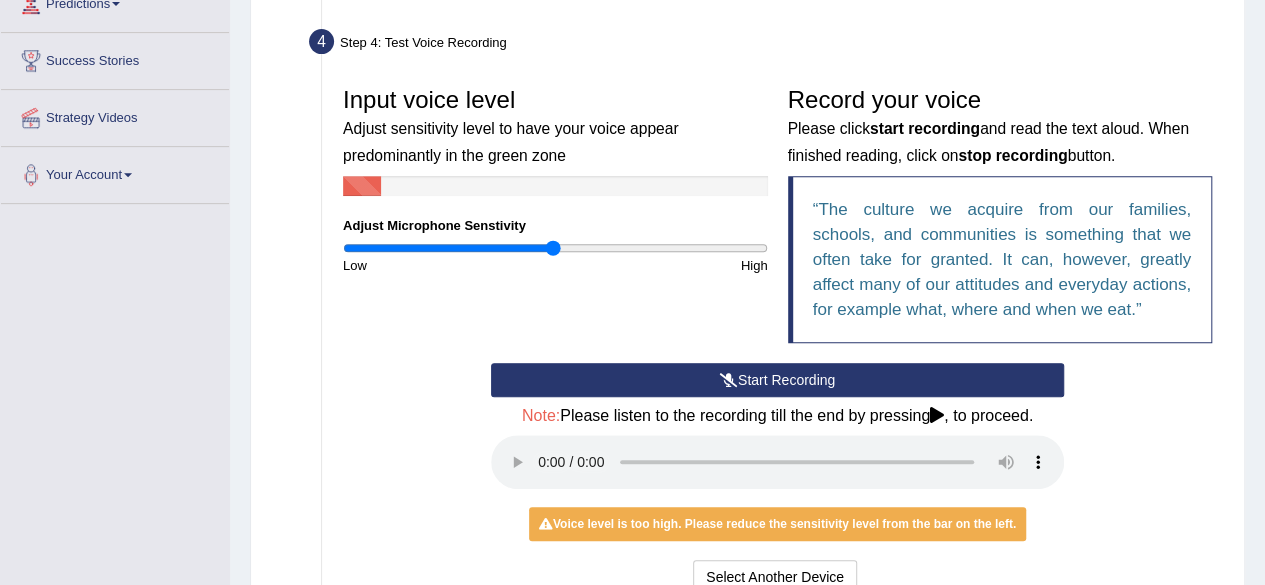 type 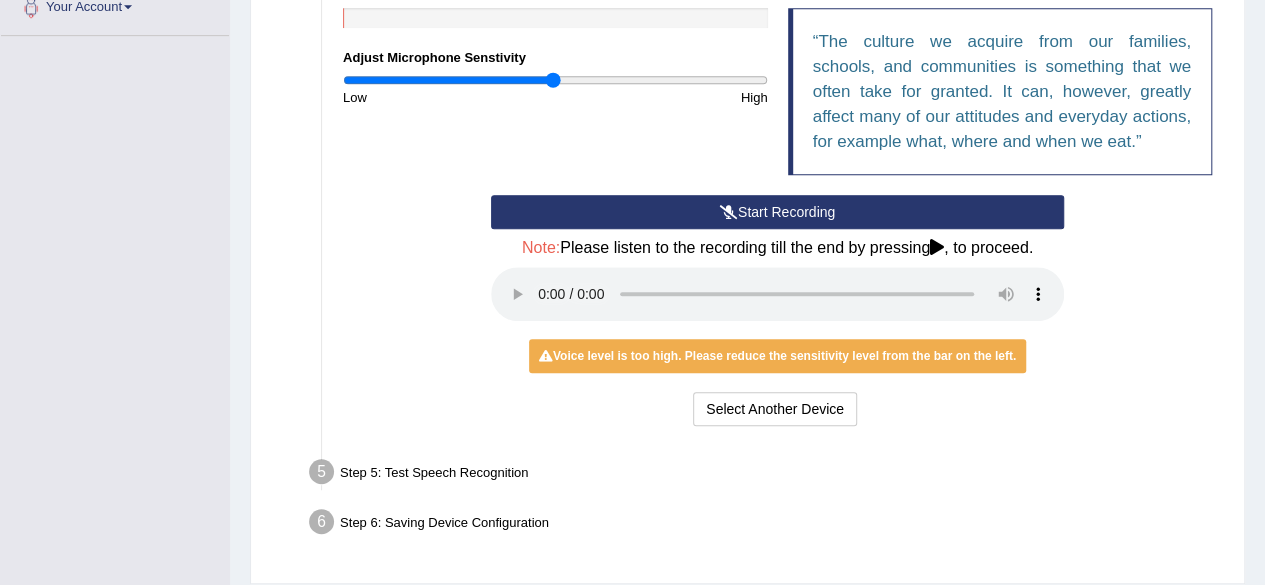 scroll, scrollTop: 517, scrollLeft: 0, axis: vertical 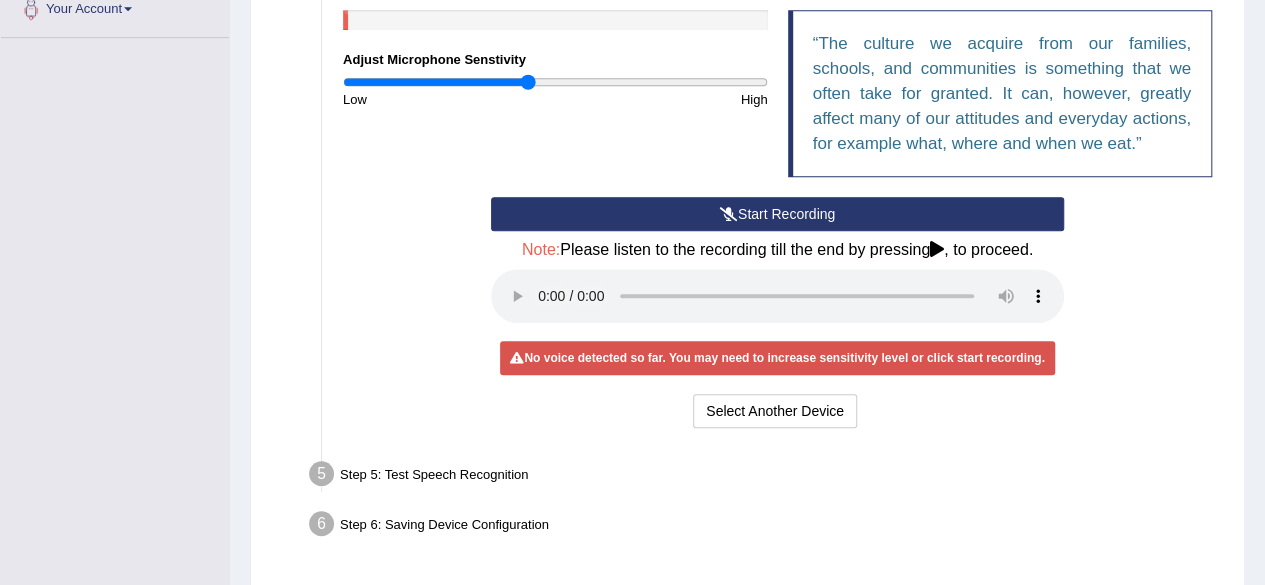 click at bounding box center [555, 82] 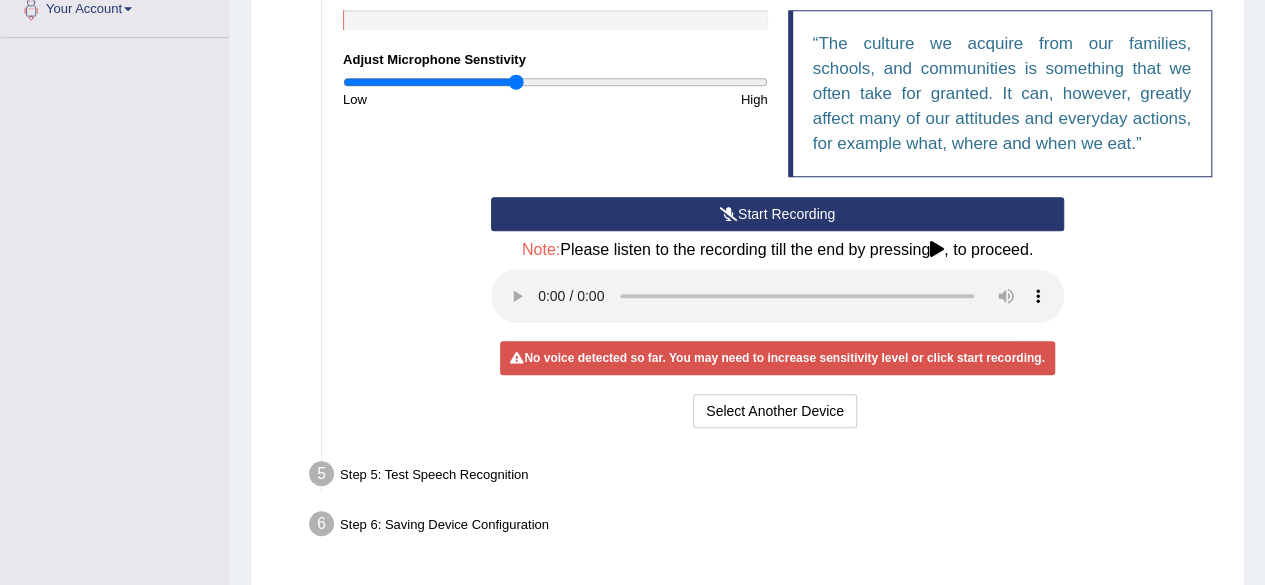 click at bounding box center [555, 82] 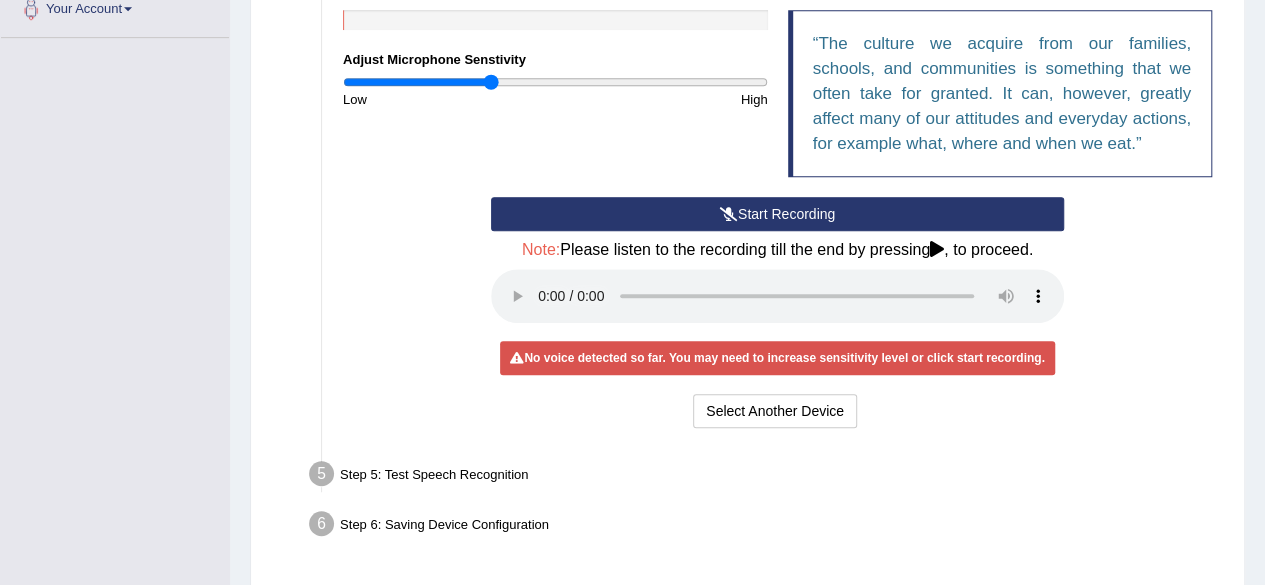 click at bounding box center (555, 82) 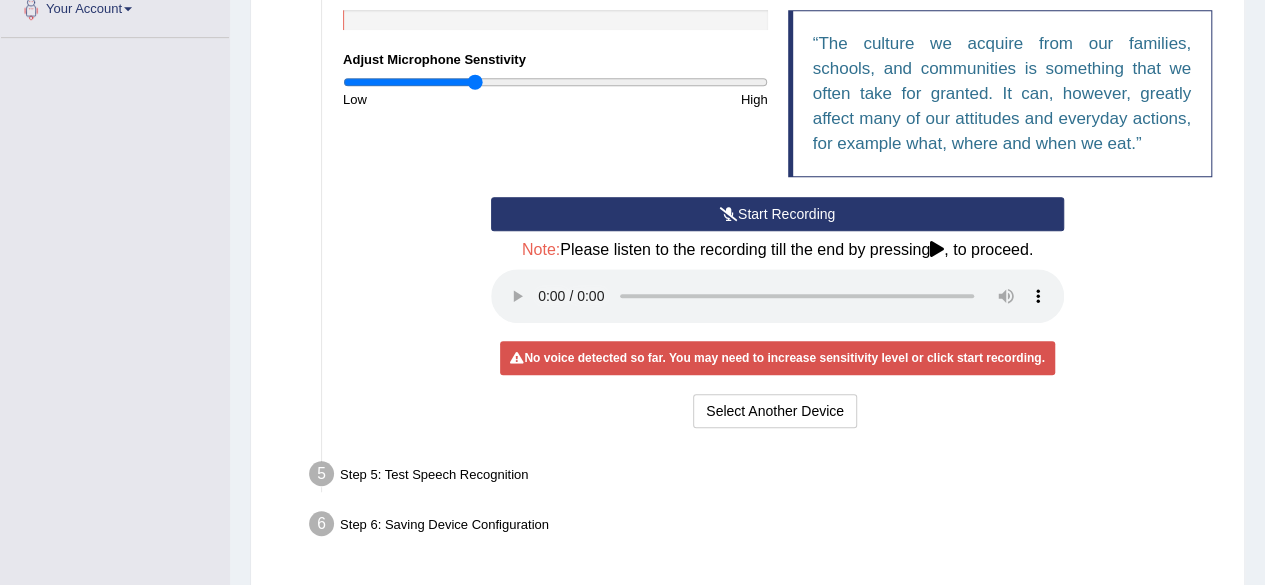 type on "0.62" 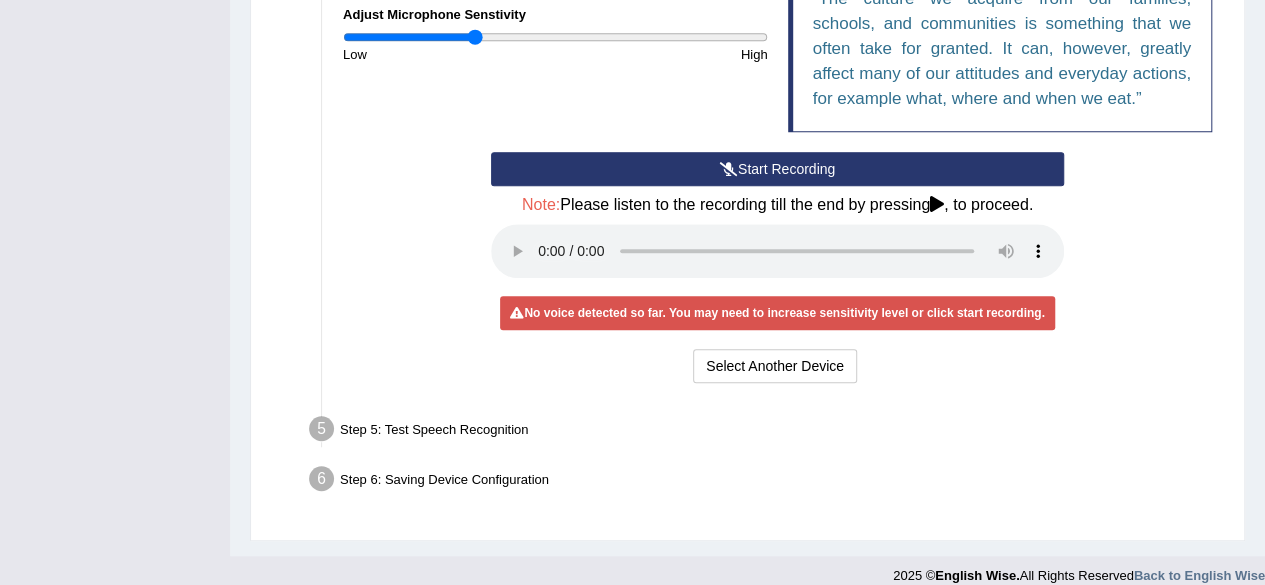 scroll, scrollTop: 563, scrollLeft: 0, axis: vertical 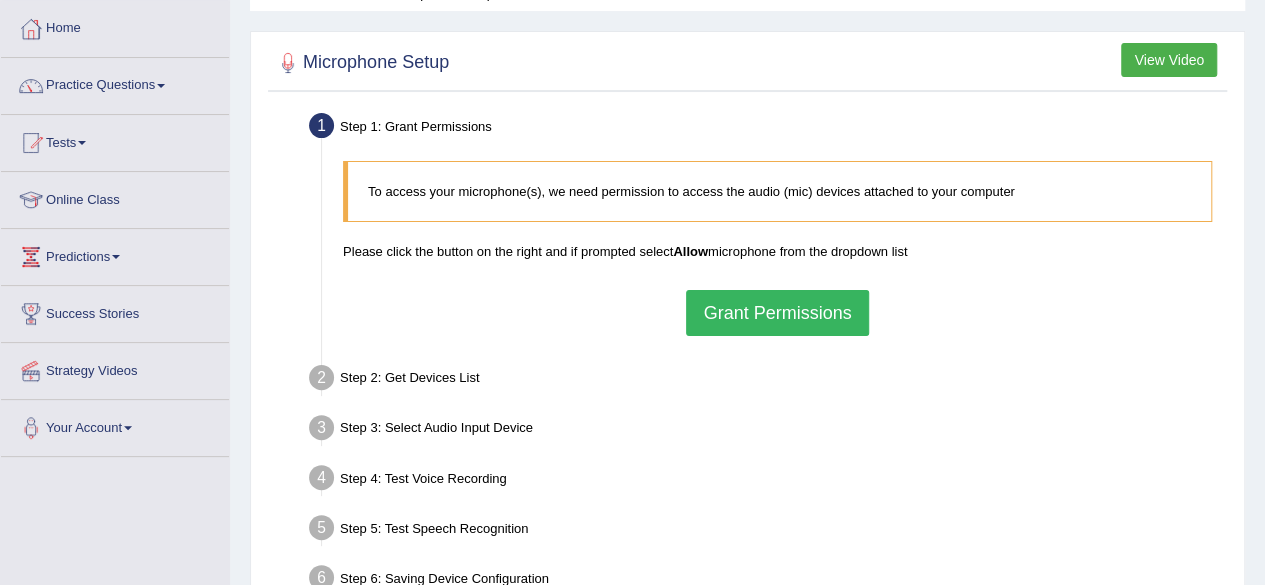 click on "Grant Permissions" at bounding box center (777, 313) 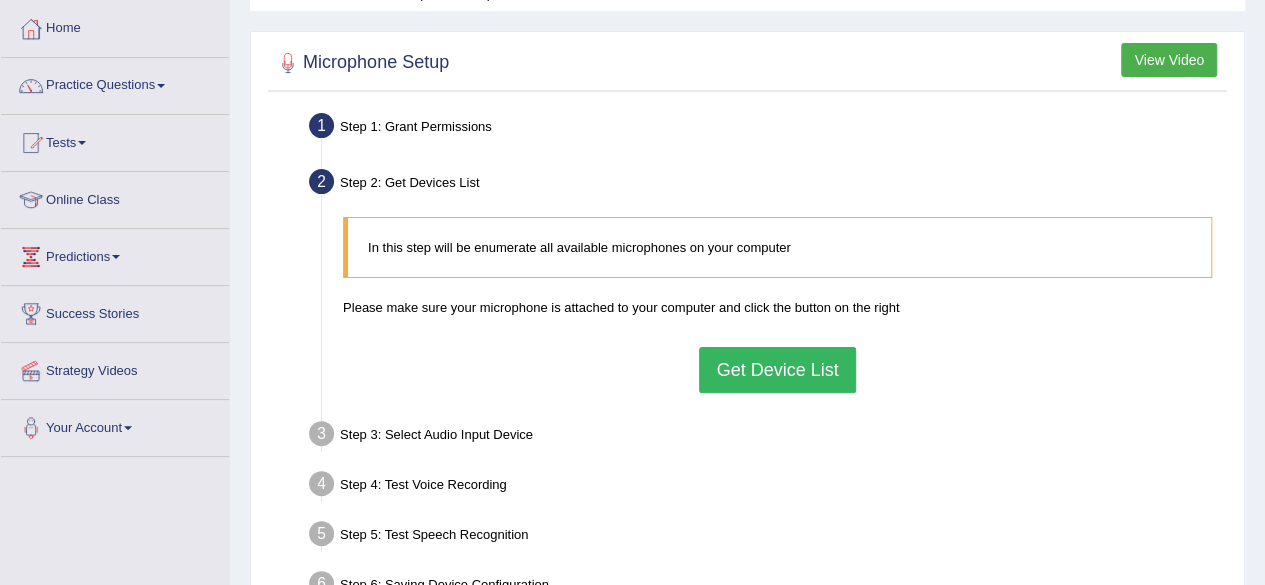 click on "In this step will be enumerate all available microphones on your computer   Please make sure your microphone is attached to your computer and click the button on the right     Get Device List" at bounding box center [777, 304] 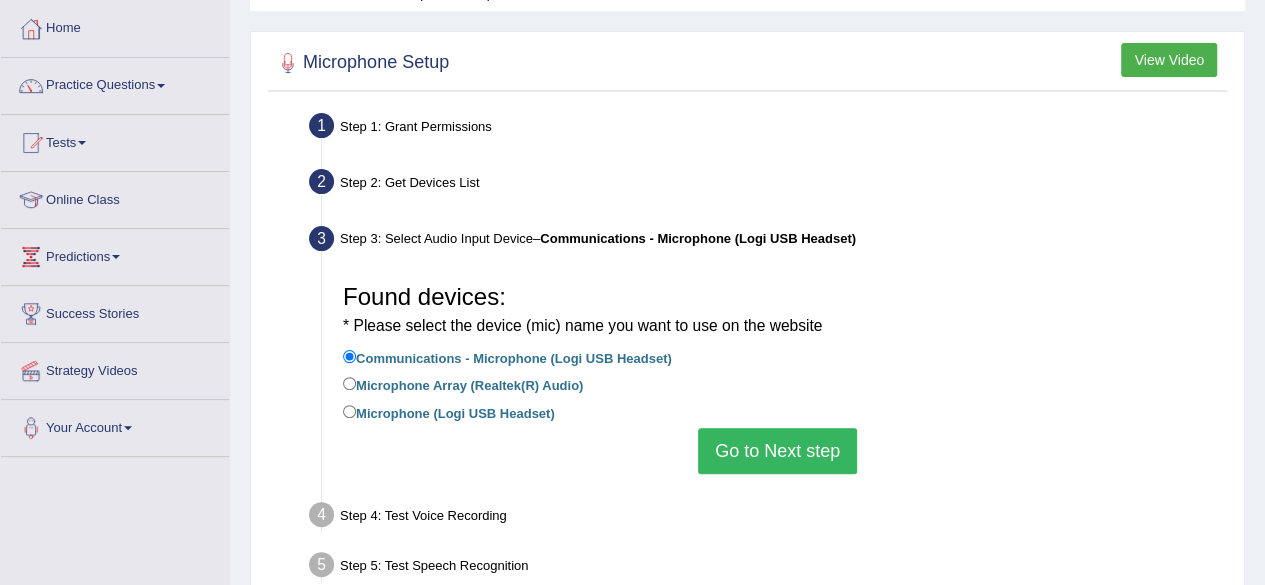 click on "Microphone (Logi USB Headset)" at bounding box center (449, 412) 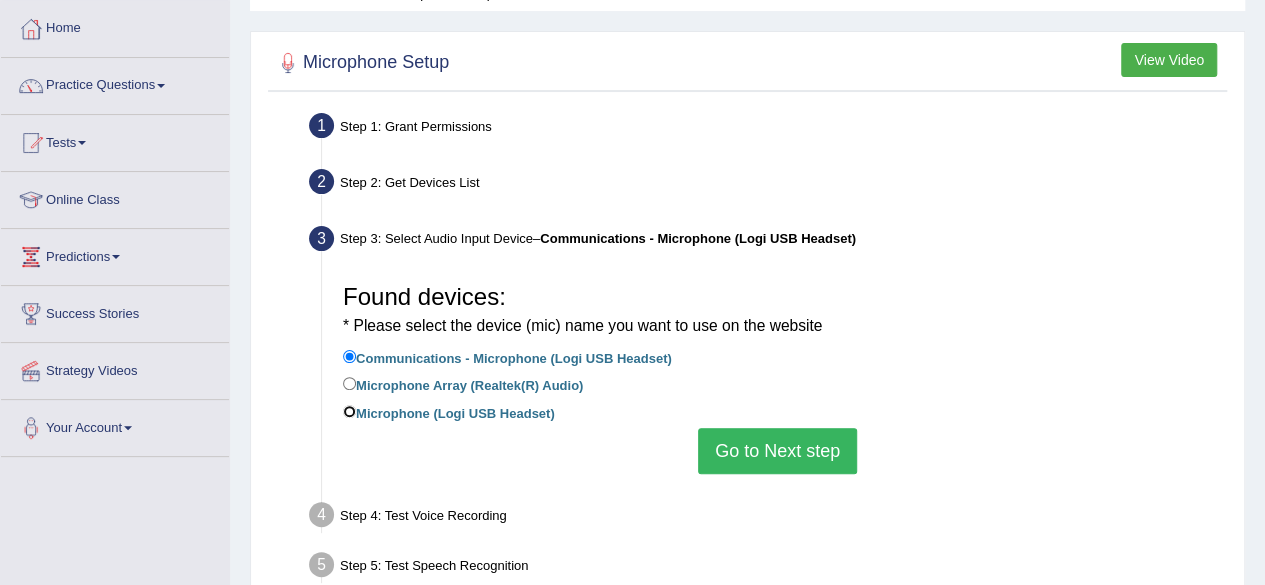 click on "Microphone (Logi USB Headset)" at bounding box center (349, 411) 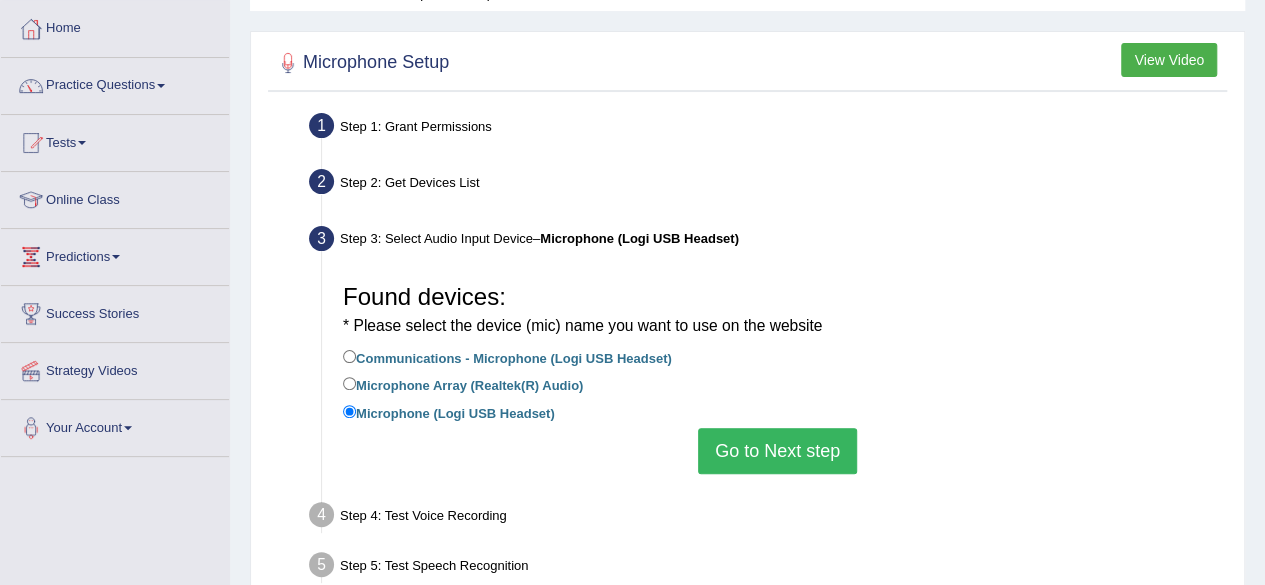 click on "Go to Next step" at bounding box center [777, 451] 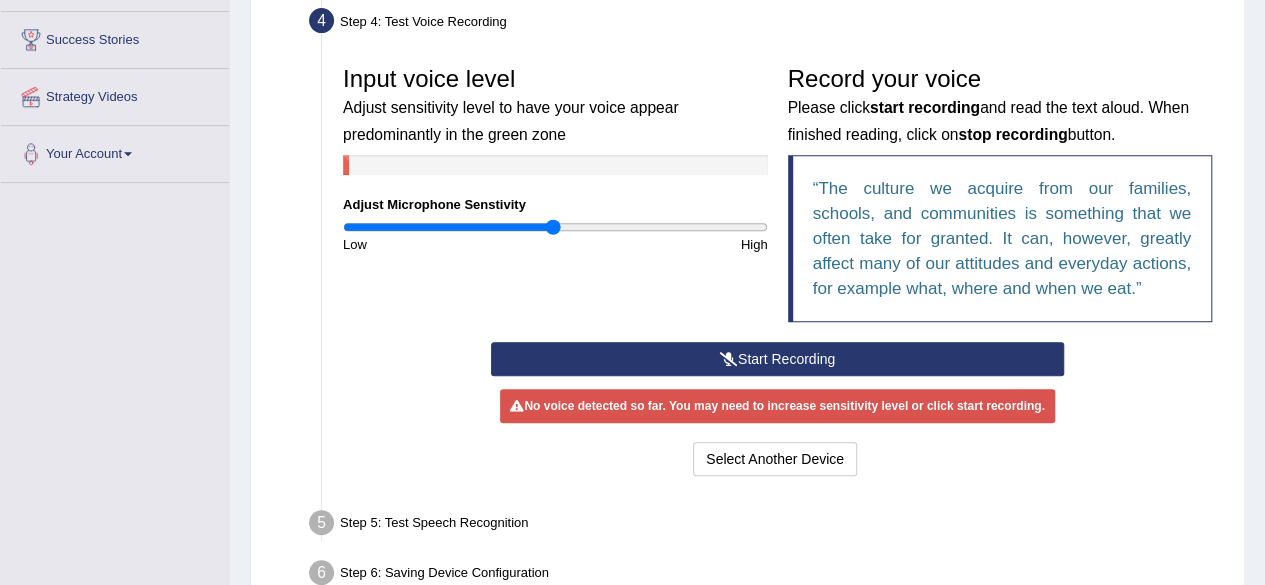 scroll, scrollTop: 363, scrollLeft: 0, axis: vertical 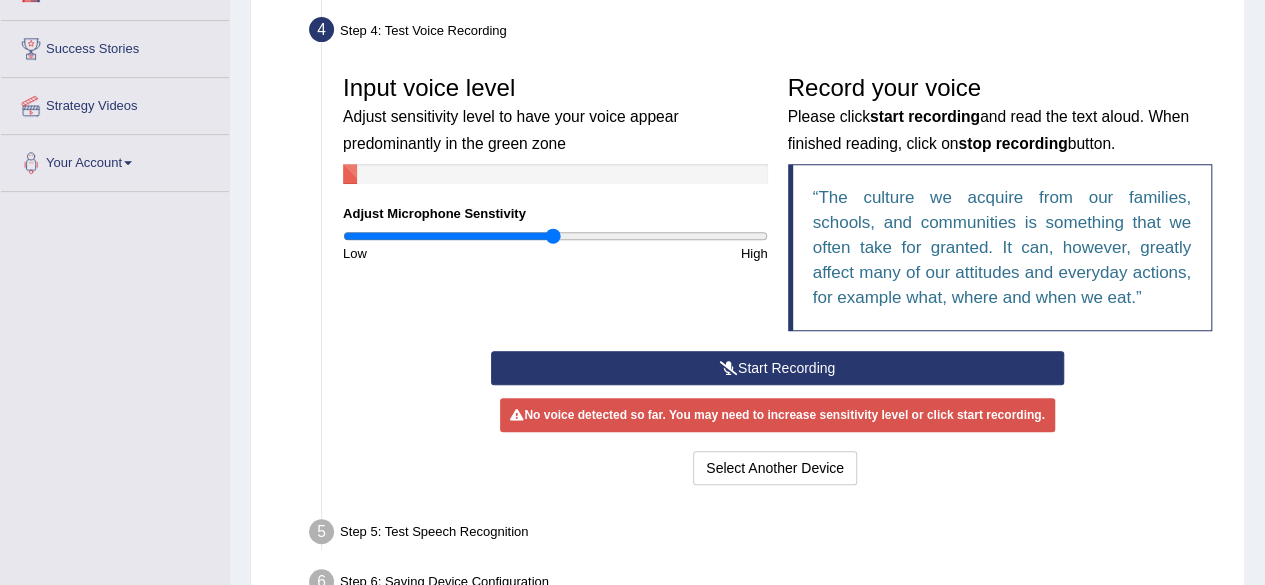click on "Start Recording" at bounding box center (777, 368) 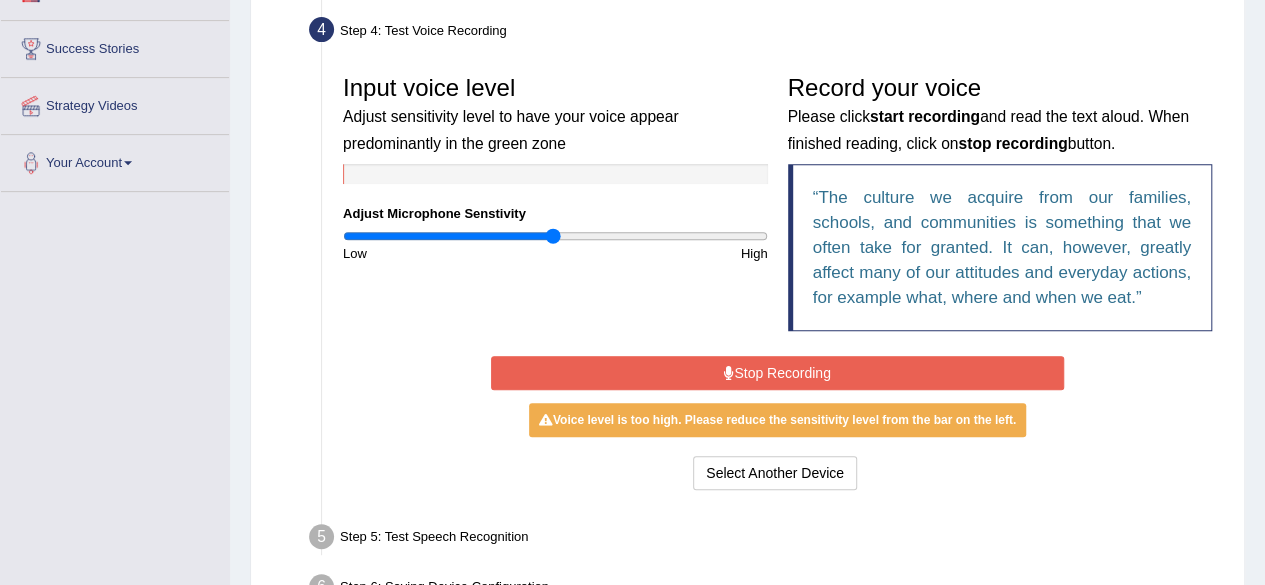 click on "Stop Recording" at bounding box center (777, 373) 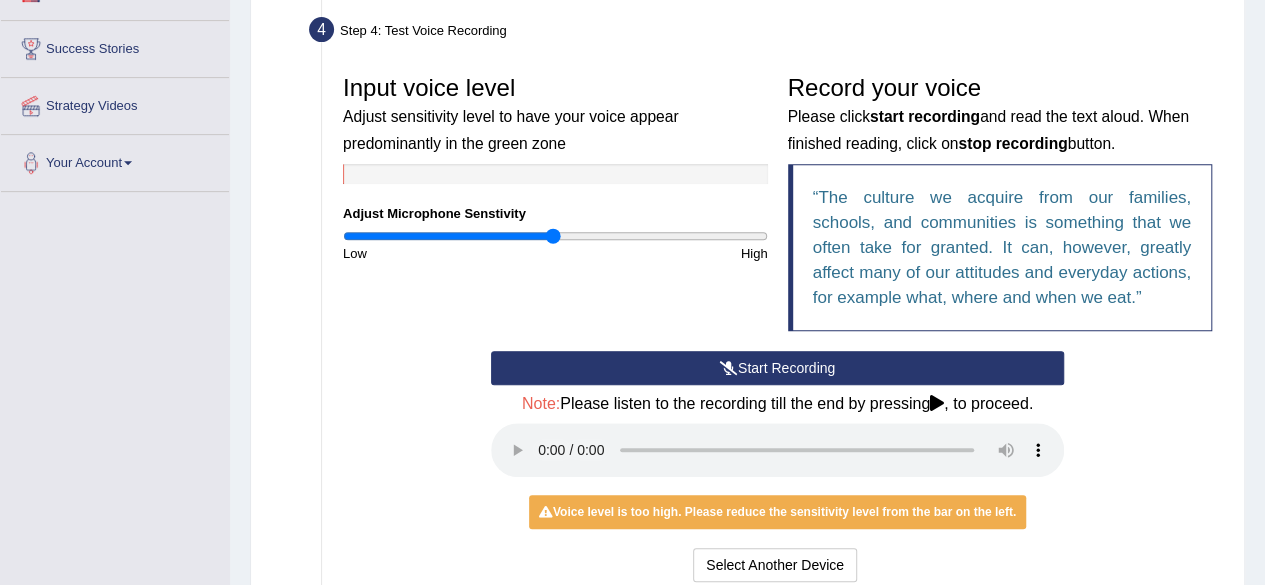 type 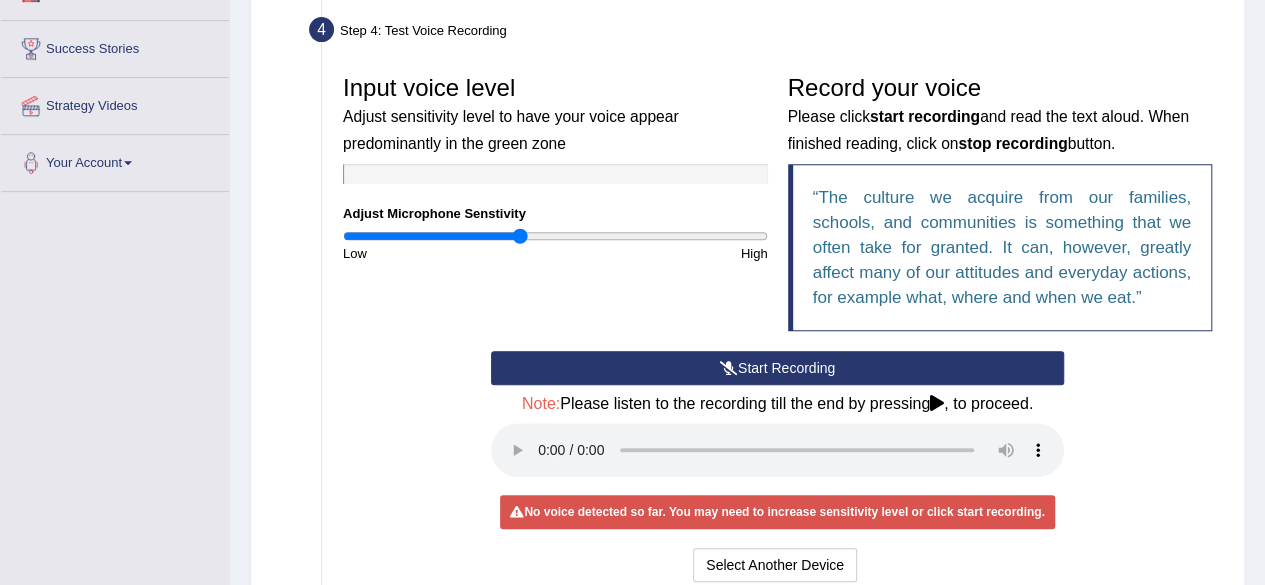 type on "0.84" 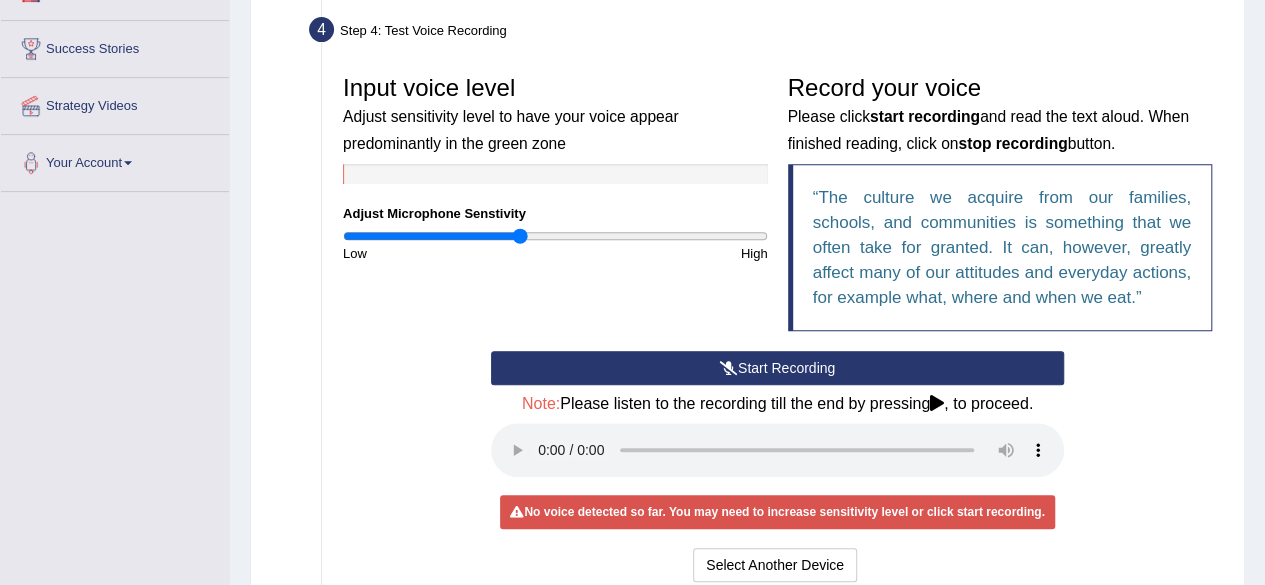 click on "Start Recording" at bounding box center [777, 368] 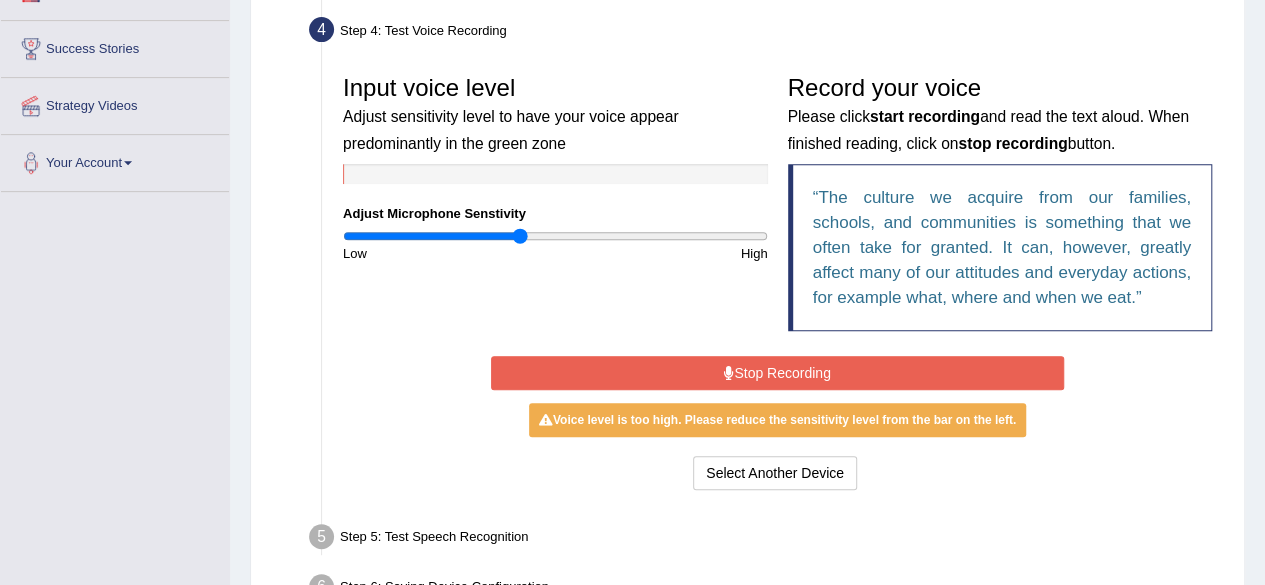 click on "Stop Recording" at bounding box center [777, 373] 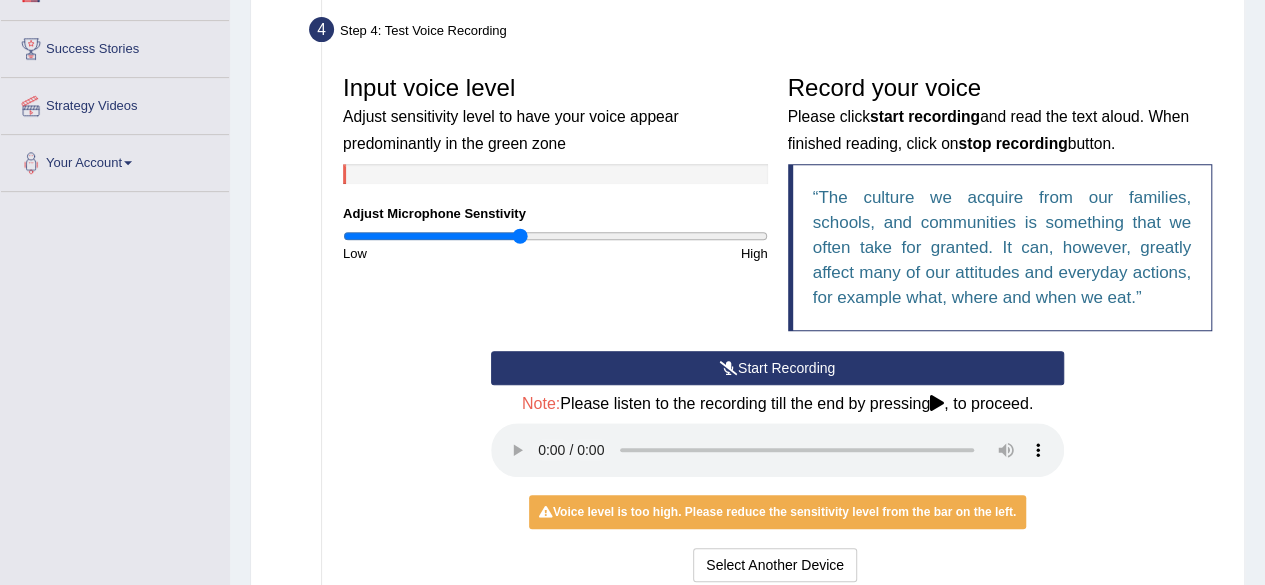 click on "Start Recording" at bounding box center [777, 368] 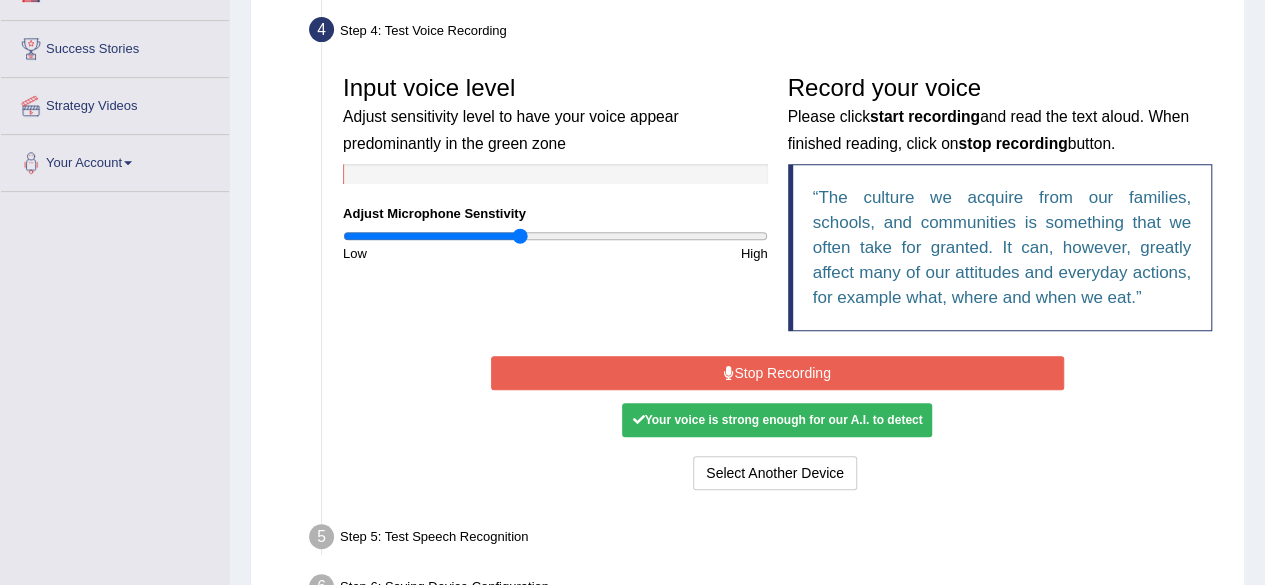 click on "Stop Recording" at bounding box center (777, 373) 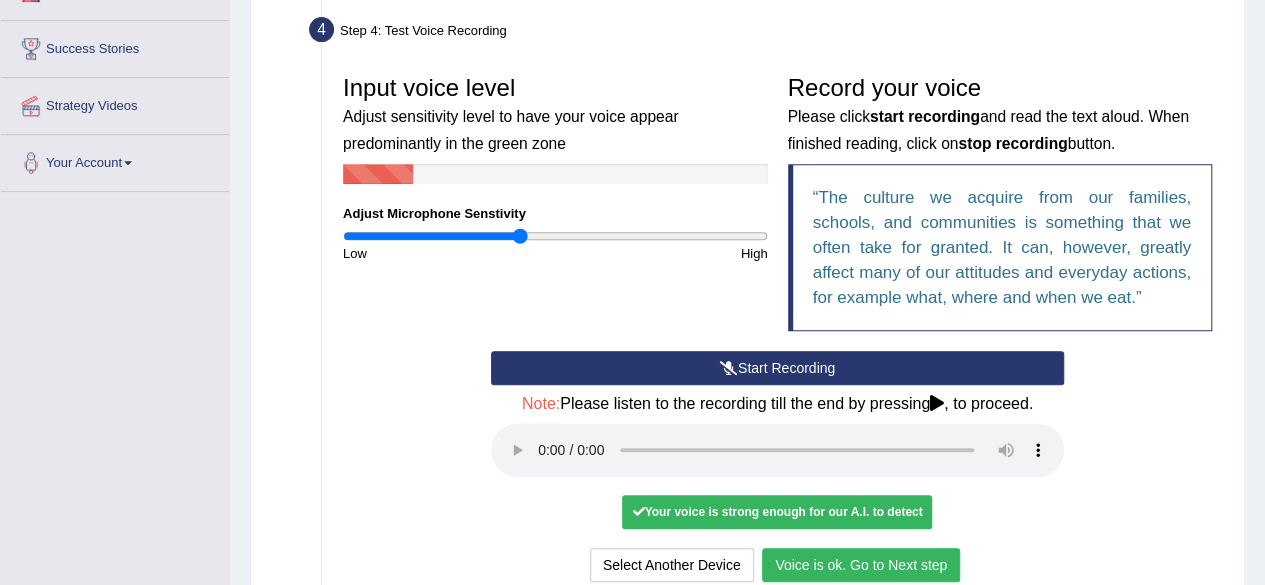 click on "Voice is ok. Go to Next step" at bounding box center [861, 565] 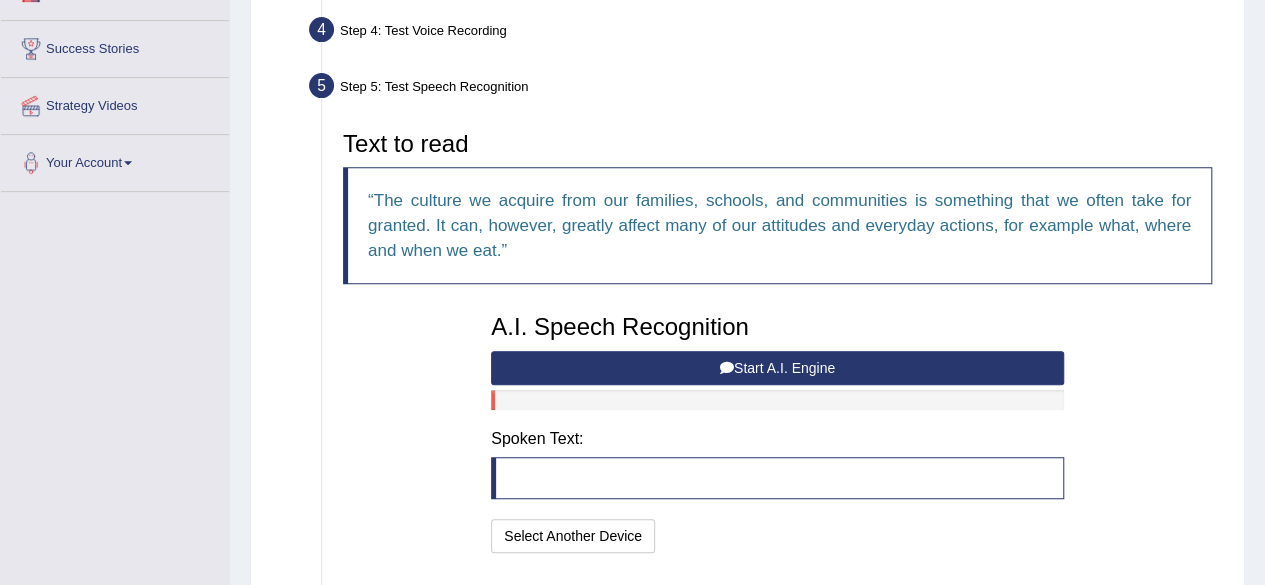 click on "Start A.I. Engine" at bounding box center (777, 368) 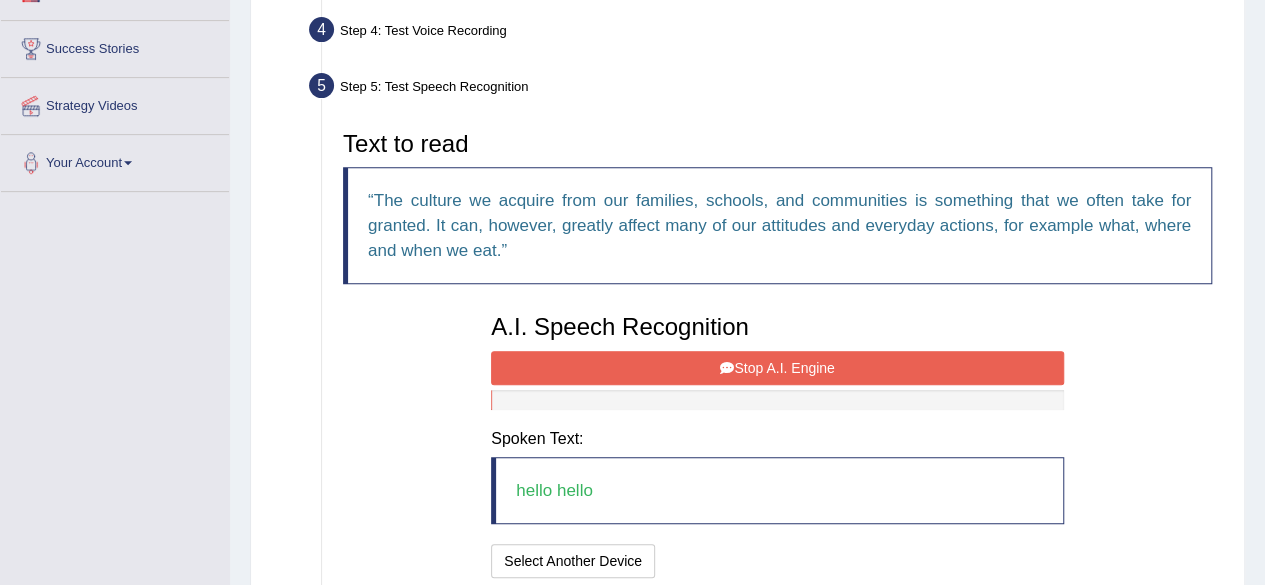 click on "Stop A.I. Engine" at bounding box center [777, 368] 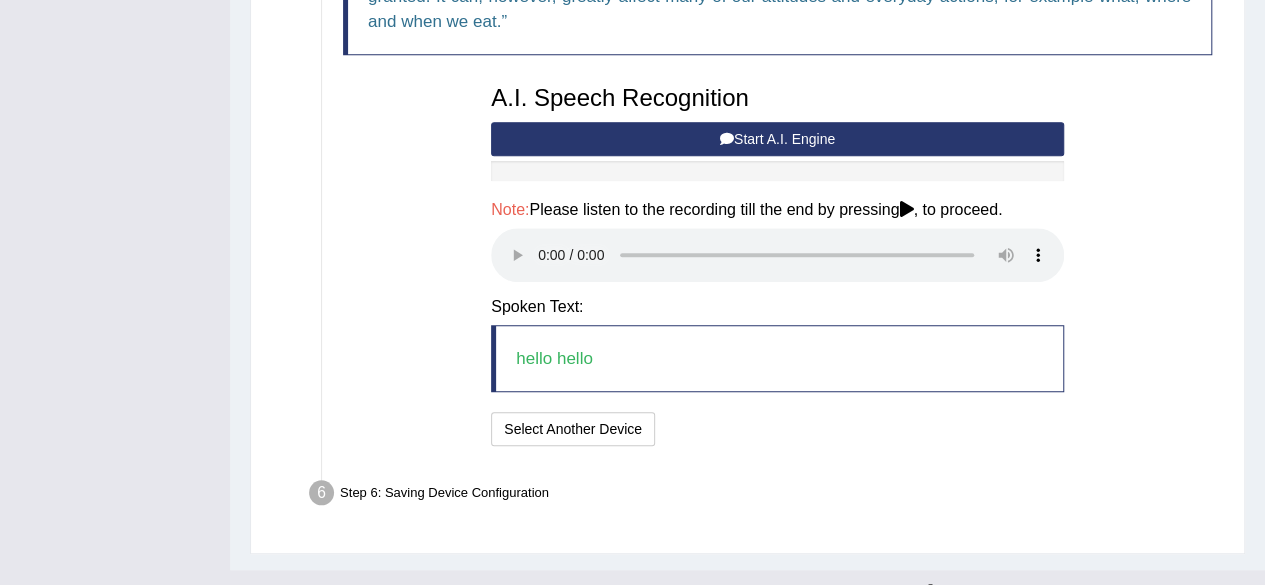 scroll, scrollTop: 590, scrollLeft: 0, axis: vertical 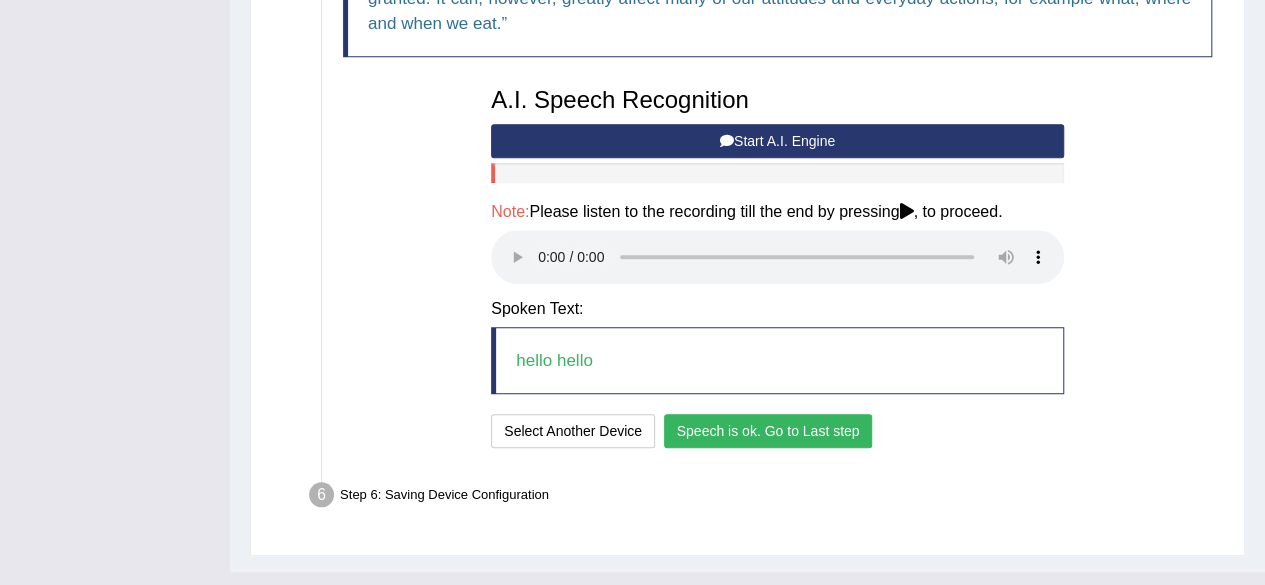 click on "Speech is ok. Go to Last step" at bounding box center (768, 431) 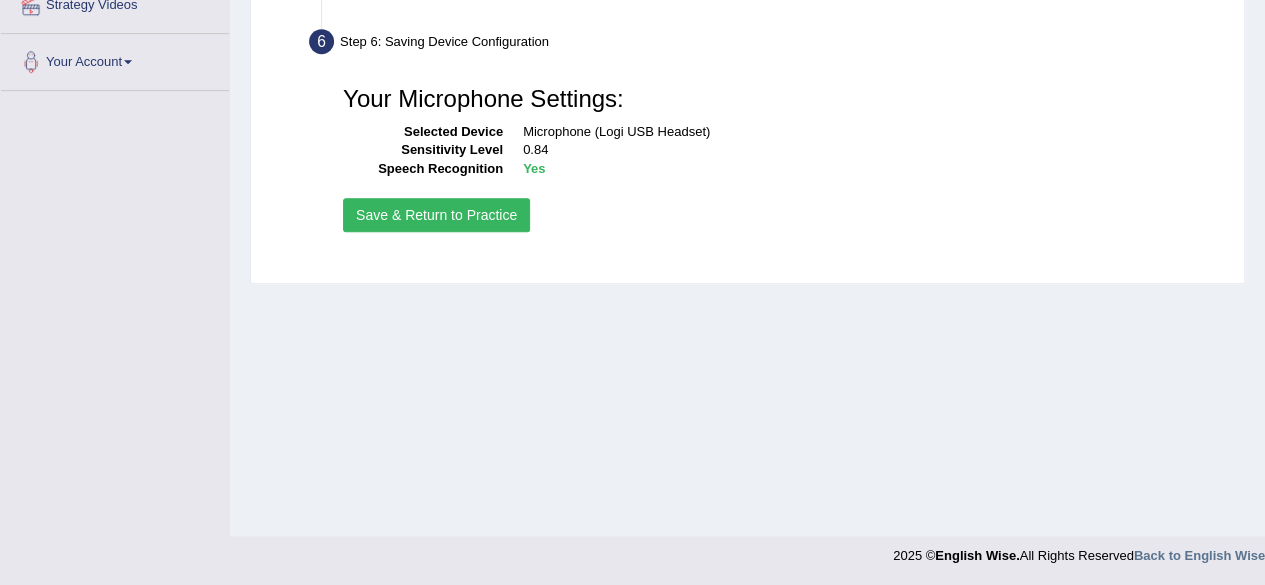click on "Save & Return to Practice" at bounding box center [436, 215] 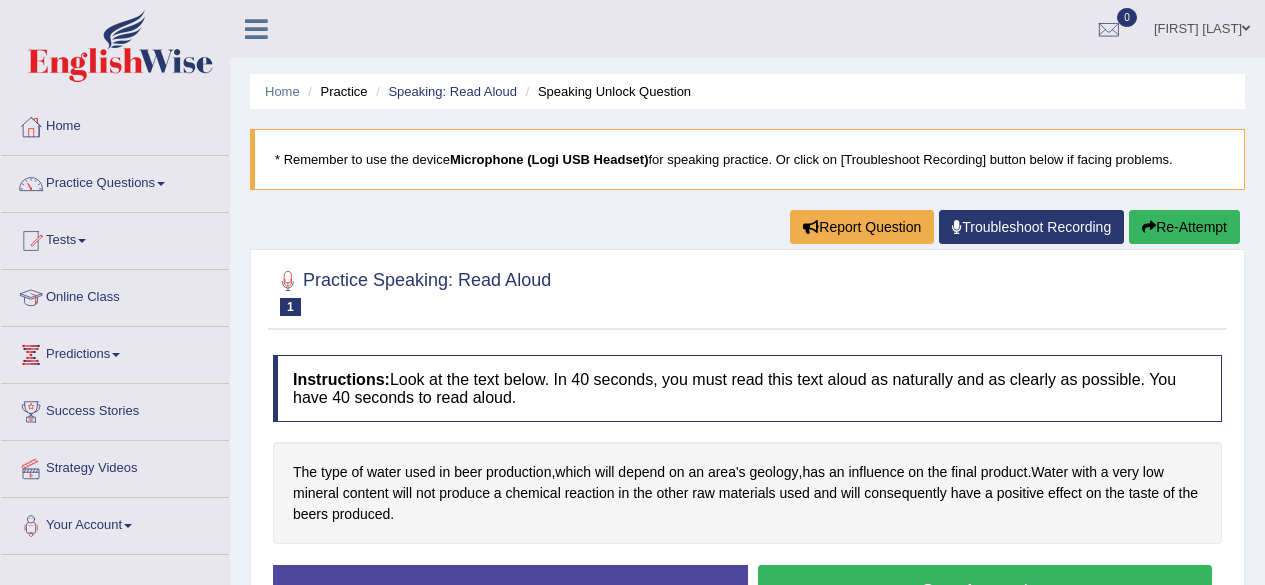 scroll, scrollTop: 0, scrollLeft: 0, axis: both 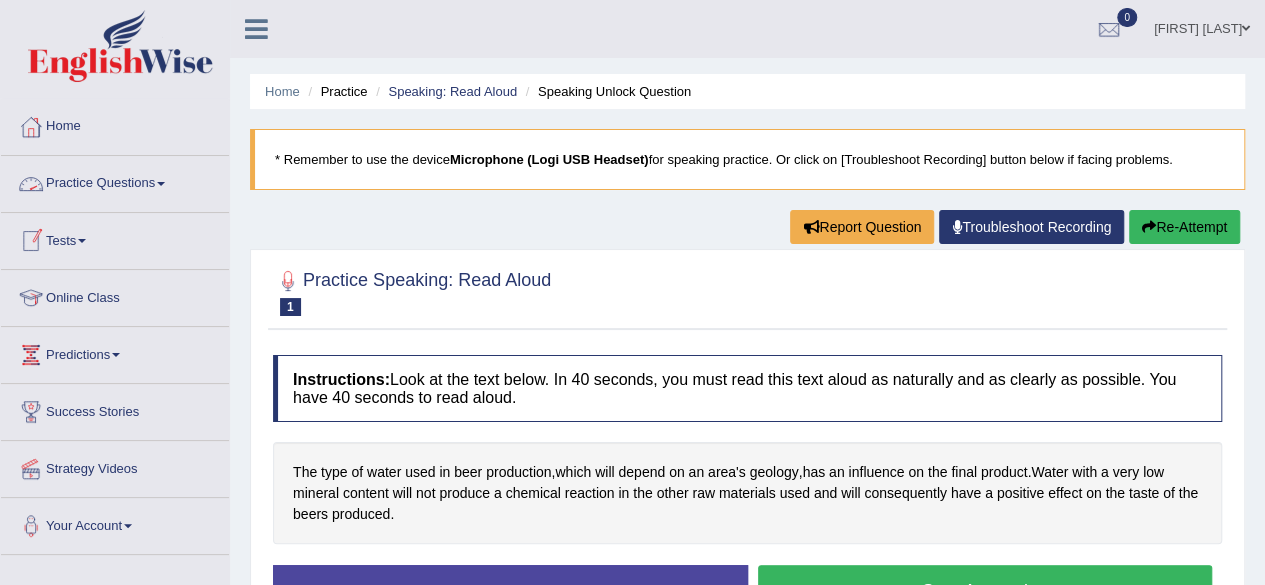 click on "Practice Questions" at bounding box center [115, 181] 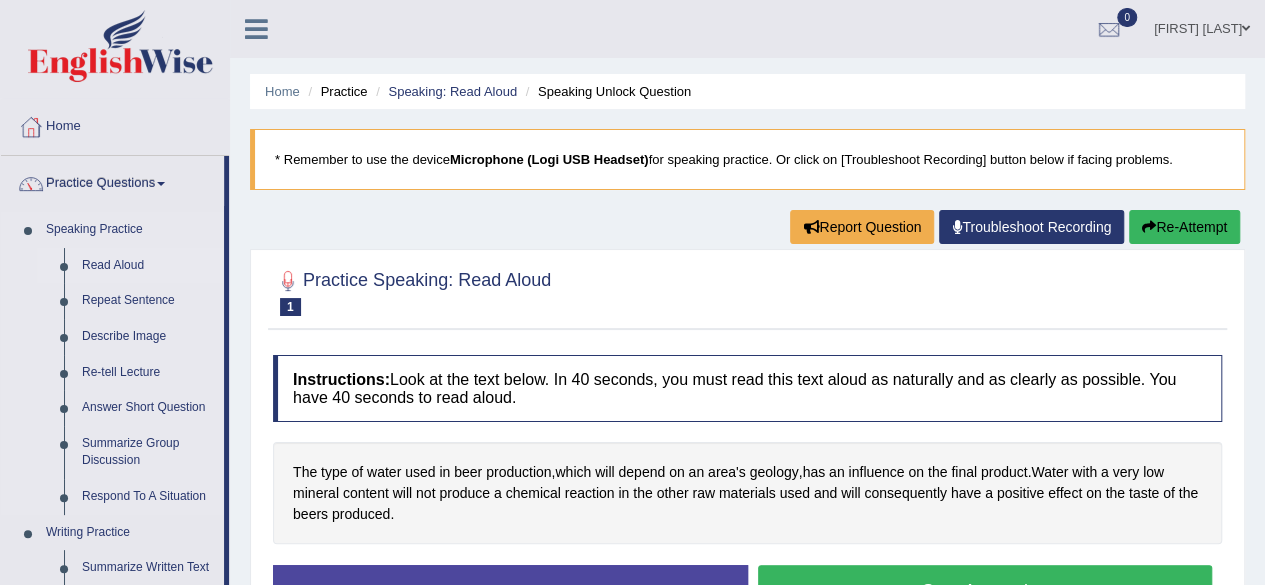 click on "Read Aloud" at bounding box center (148, 266) 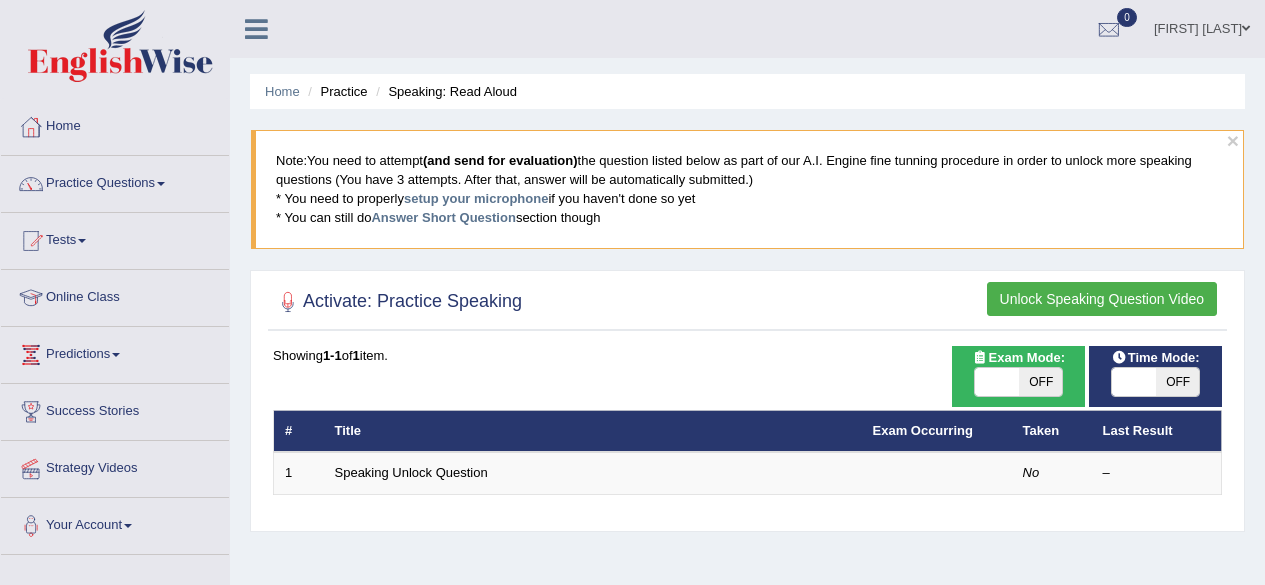 scroll, scrollTop: 0, scrollLeft: 0, axis: both 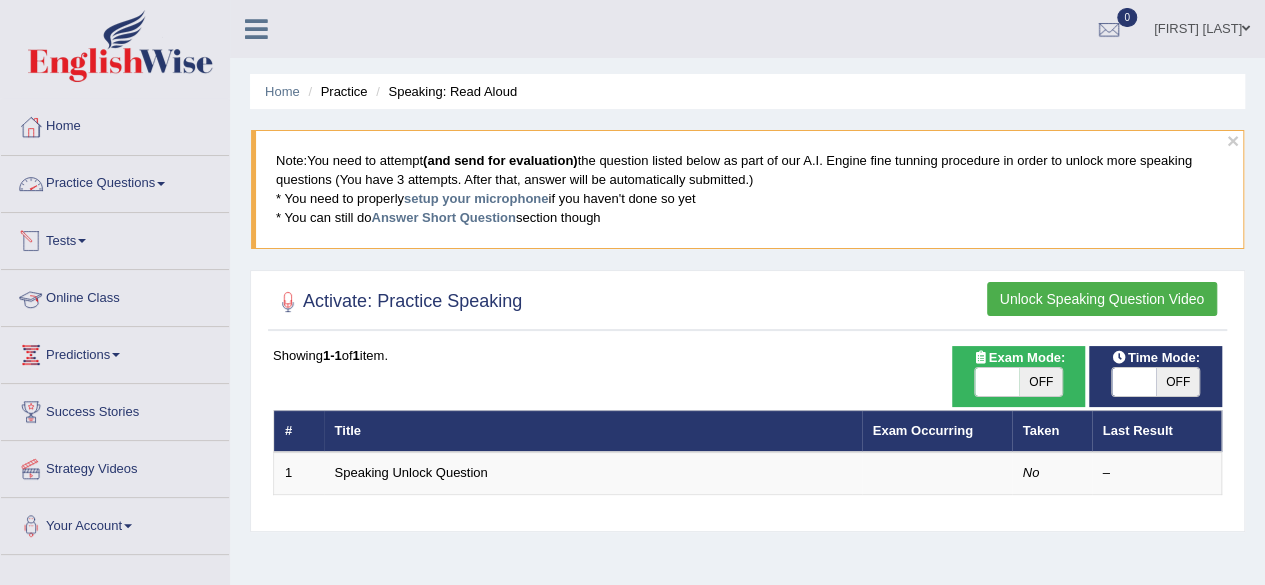 click on "Practice Questions" at bounding box center (115, 181) 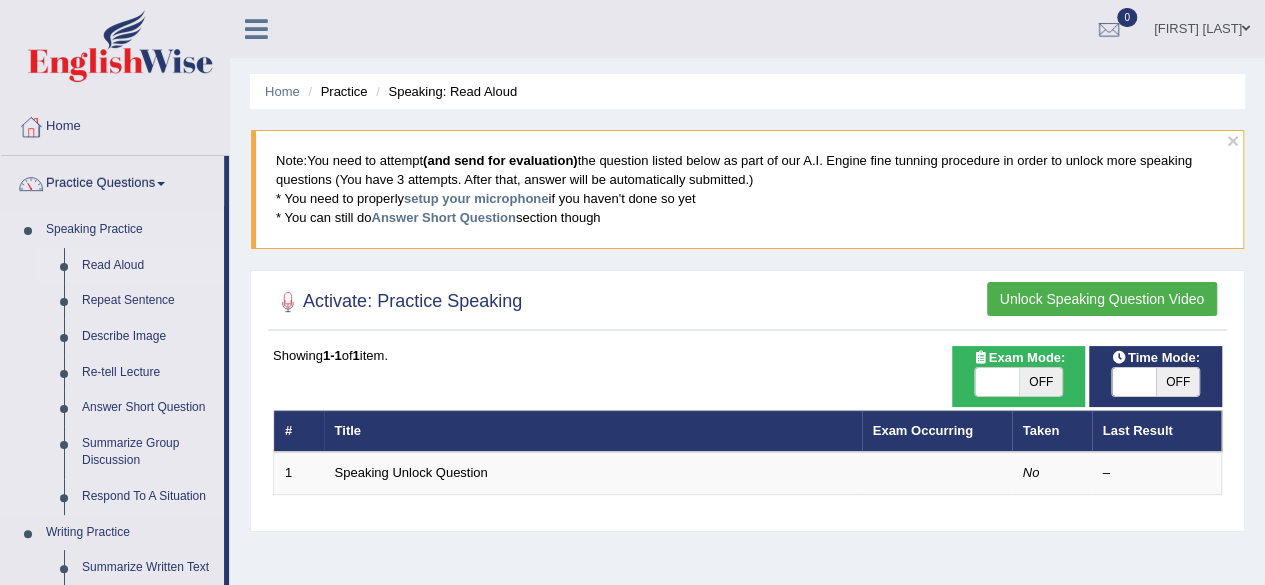 click on "Read Aloud" at bounding box center (148, 266) 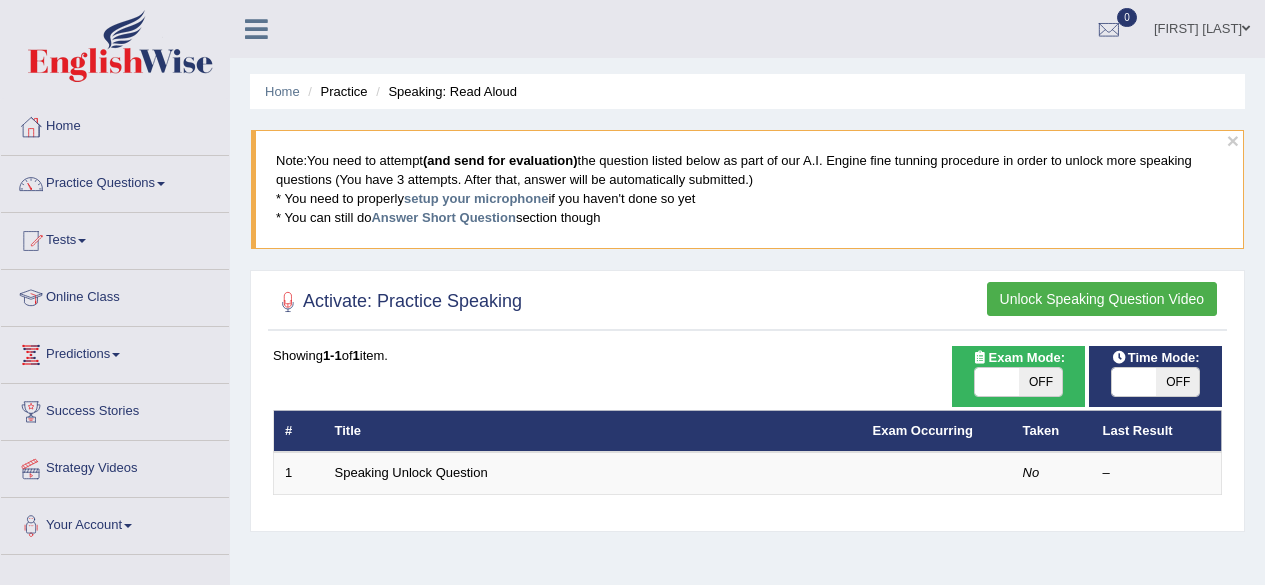 scroll, scrollTop: 0, scrollLeft: 0, axis: both 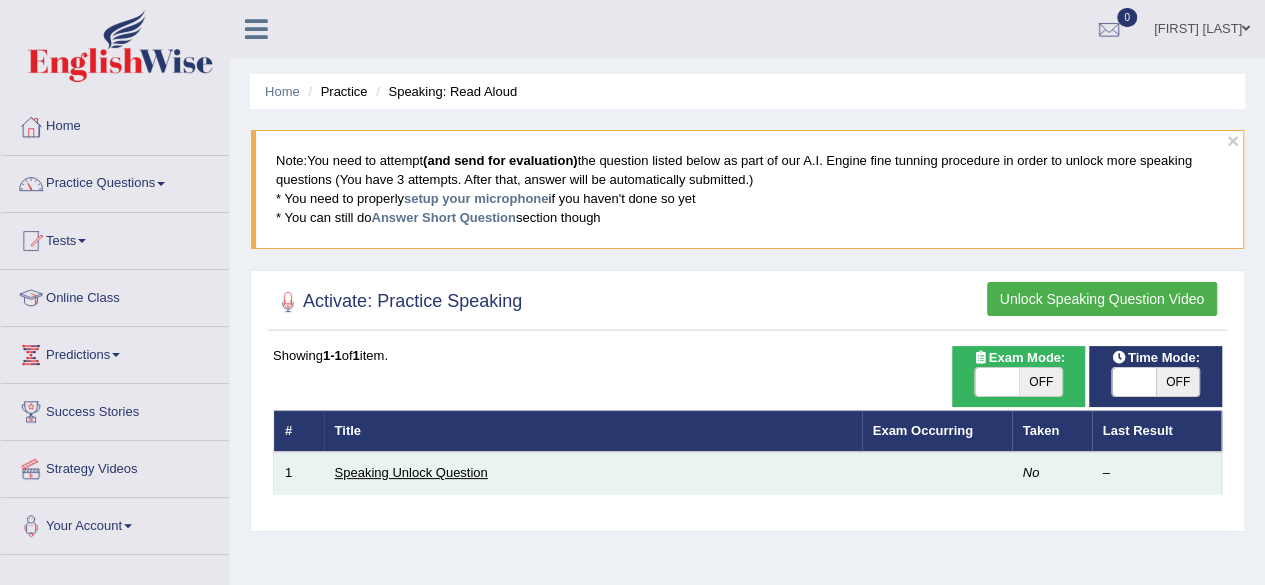 click on "Speaking Unlock Question" at bounding box center [411, 472] 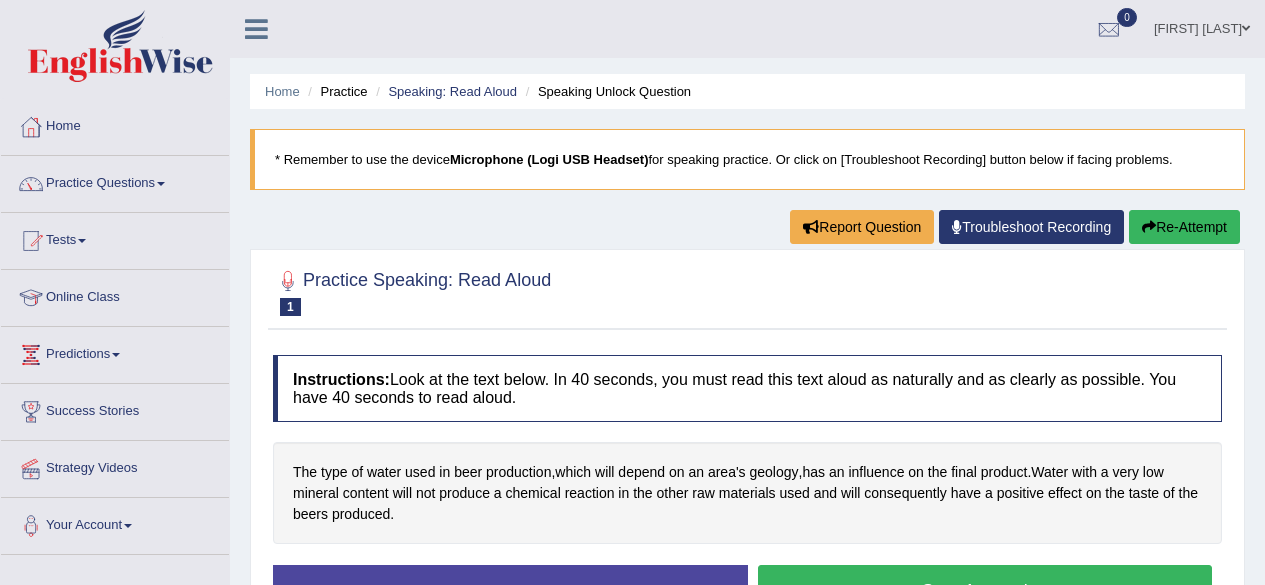 scroll, scrollTop: 0, scrollLeft: 0, axis: both 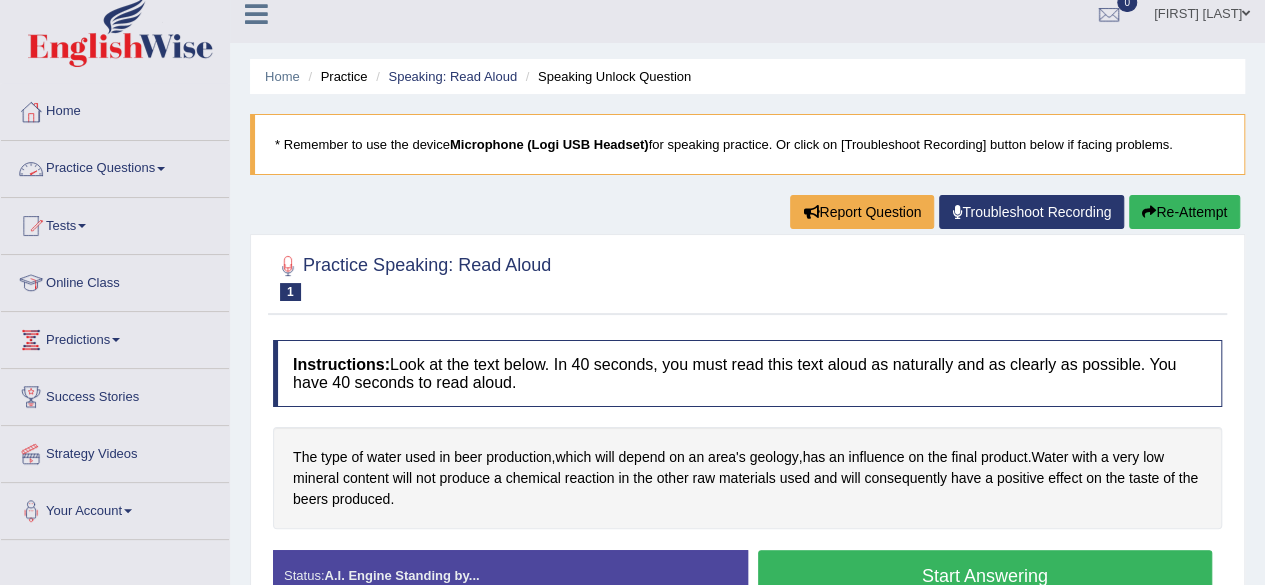 click on "Practice Questions" at bounding box center [115, 166] 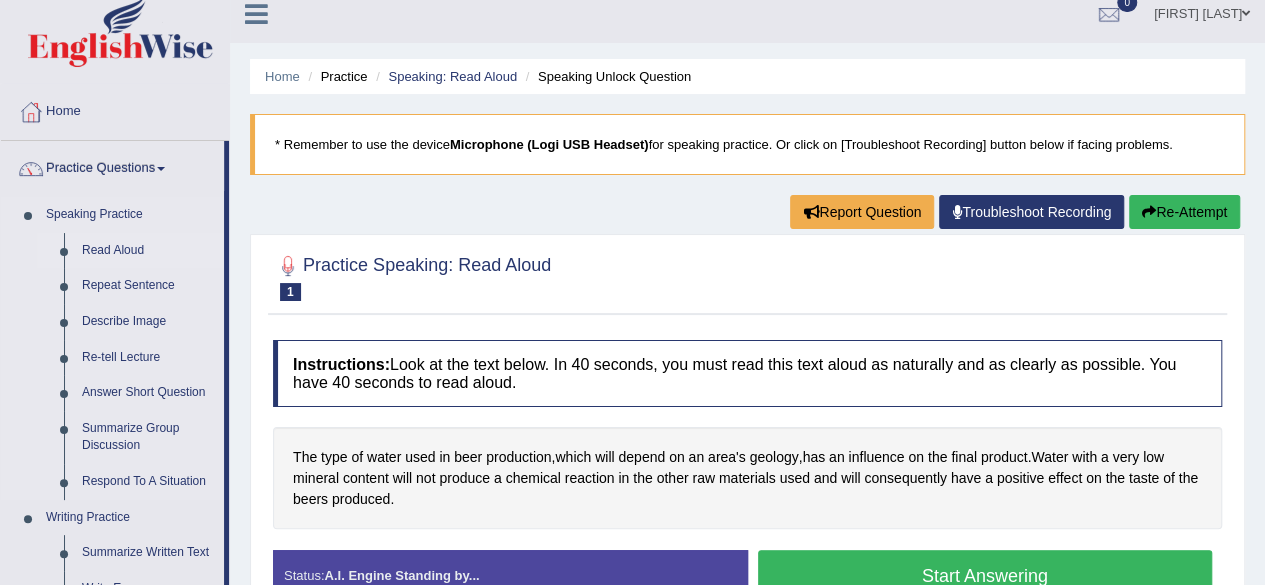 click on "Read Aloud" at bounding box center (148, 251) 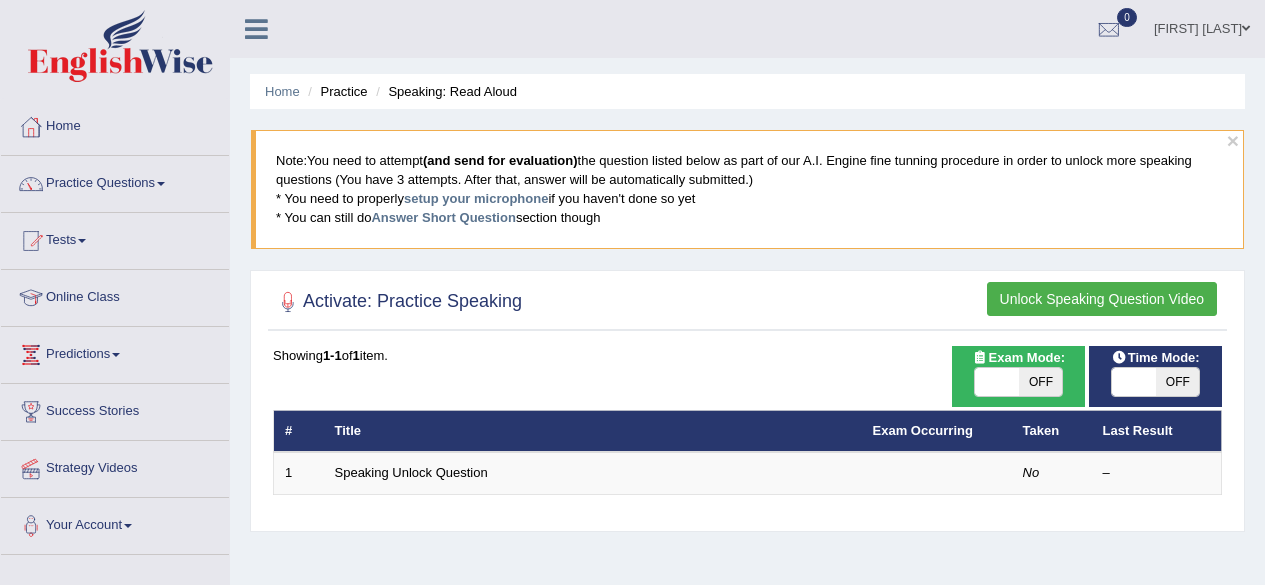 scroll, scrollTop: 0, scrollLeft: 0, axis: both 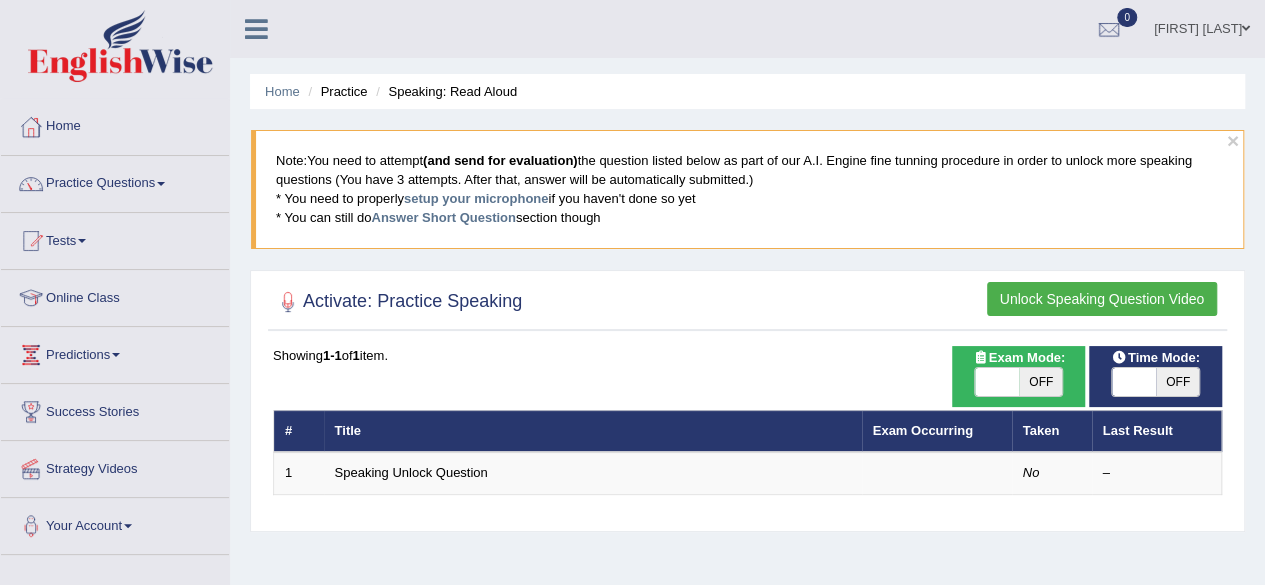 click on "Unlock Speaking Question Video" at bounding box center (1102, 299) 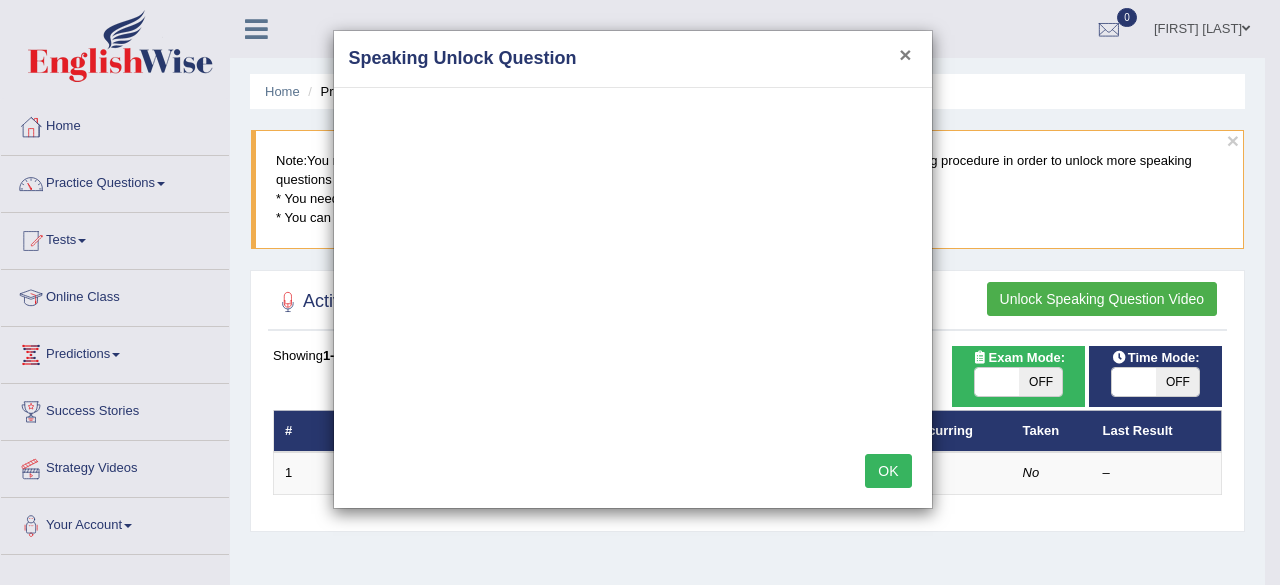 click on "×" at bounding box center (905, 54) 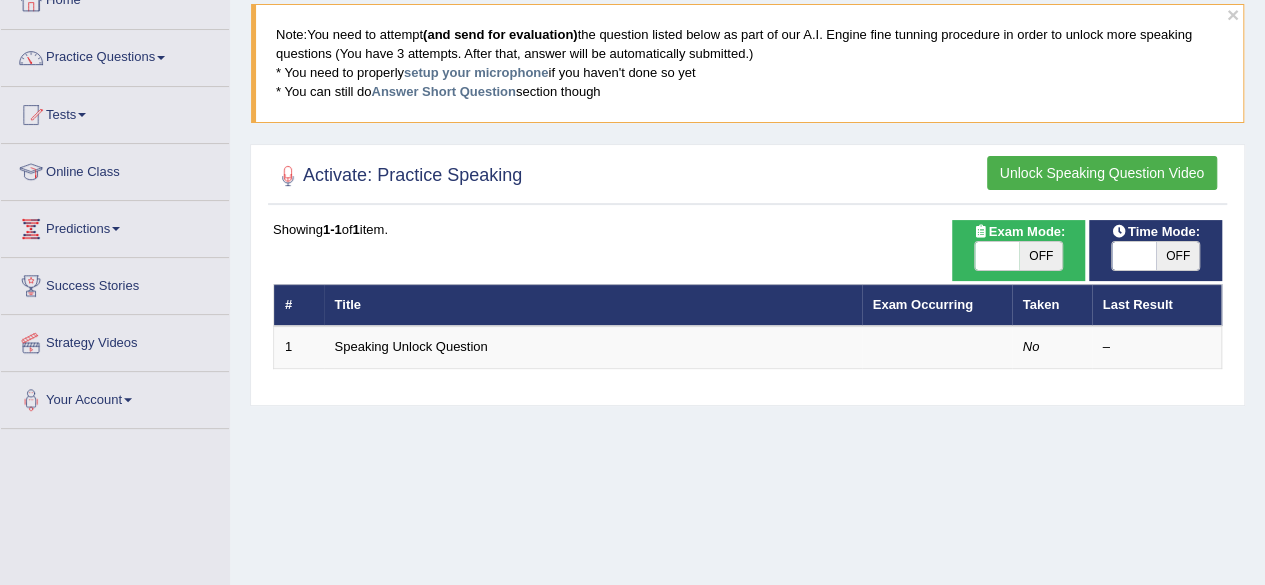 scroll, scrollTop: 134, scrollLeft: 0, axis: vertical 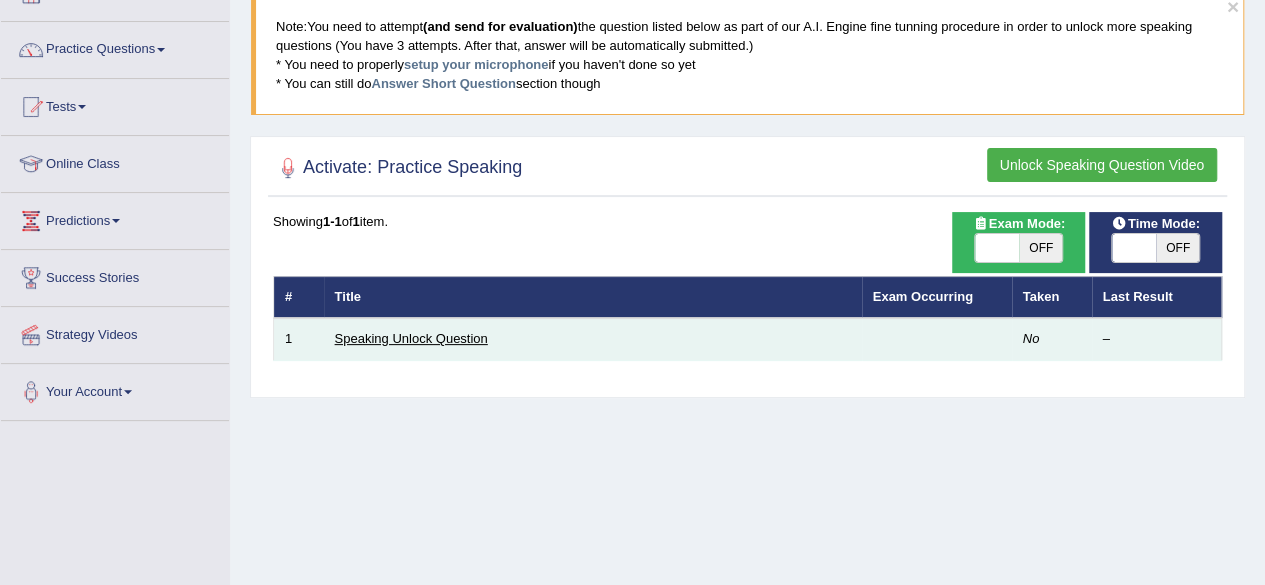 click on "Speaking Unlock Question" at bounding box center (411, 338) 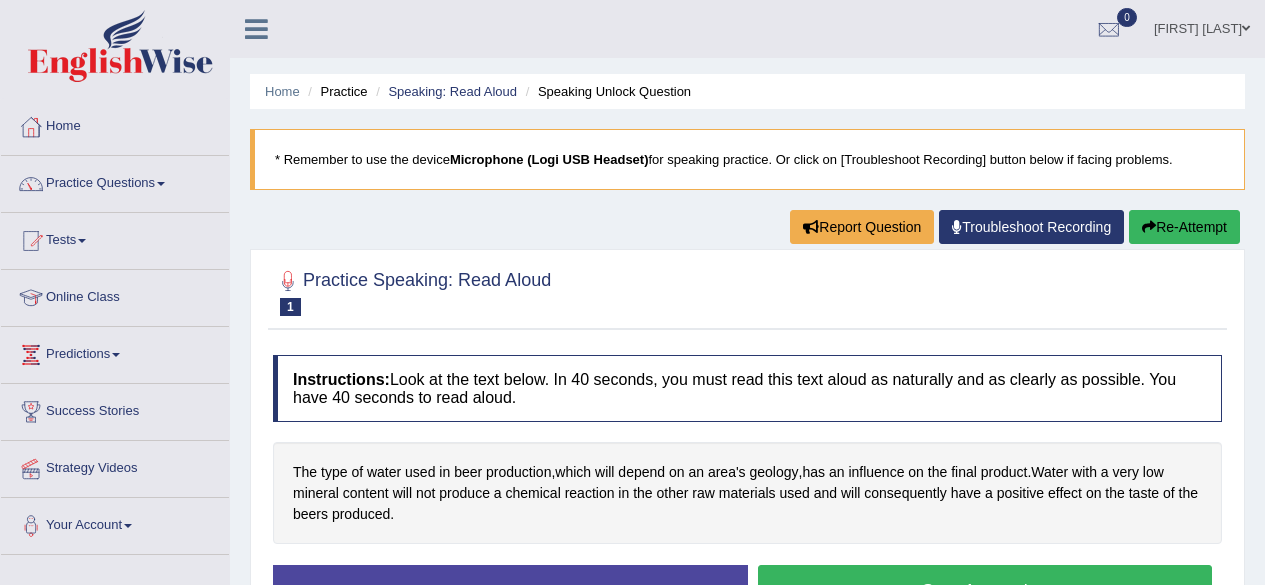 scroll, scrollTop: 0, scrollLeft: 0, axis: both 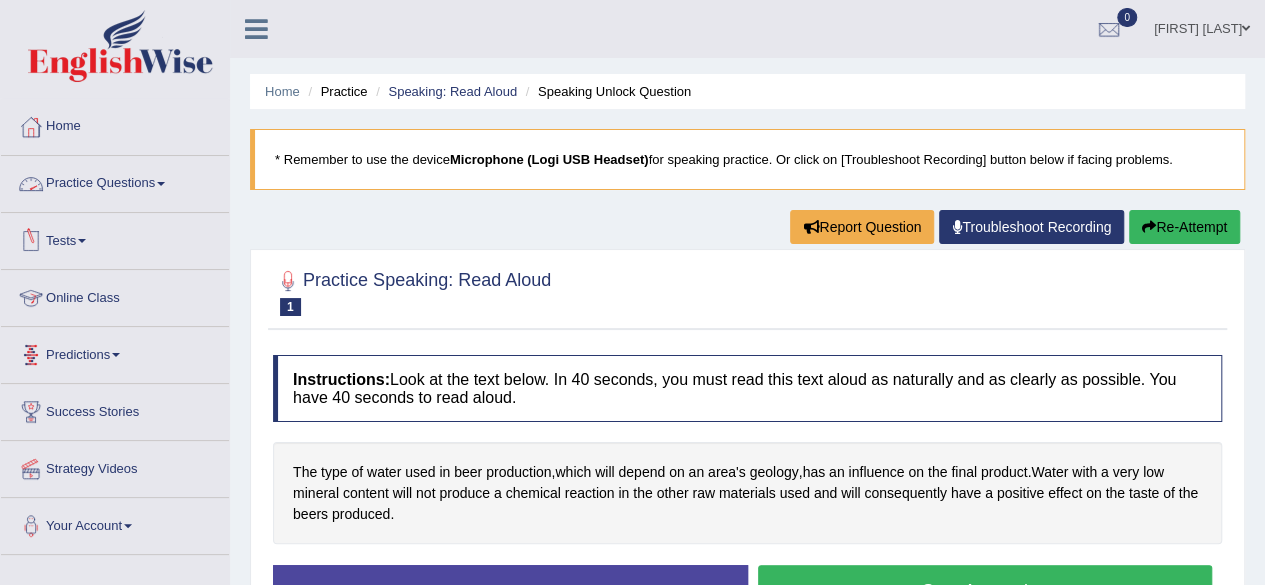 click on "Practice Questions" at bounding box center (115, 181) 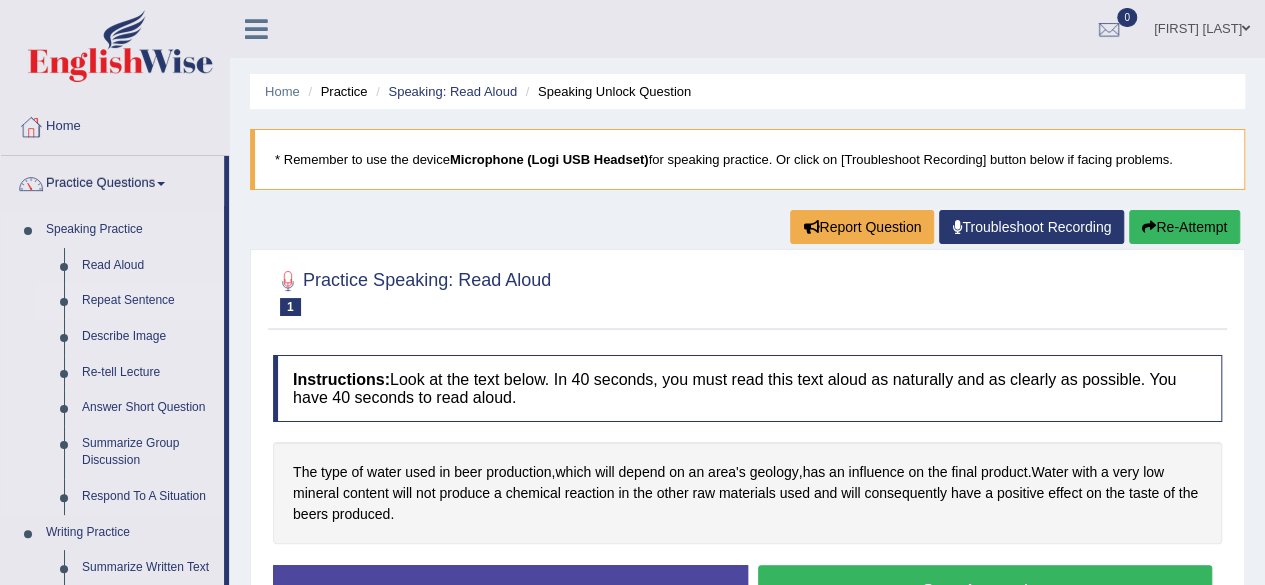click on "Repeat Sentence" at bounding box center [148, 301] 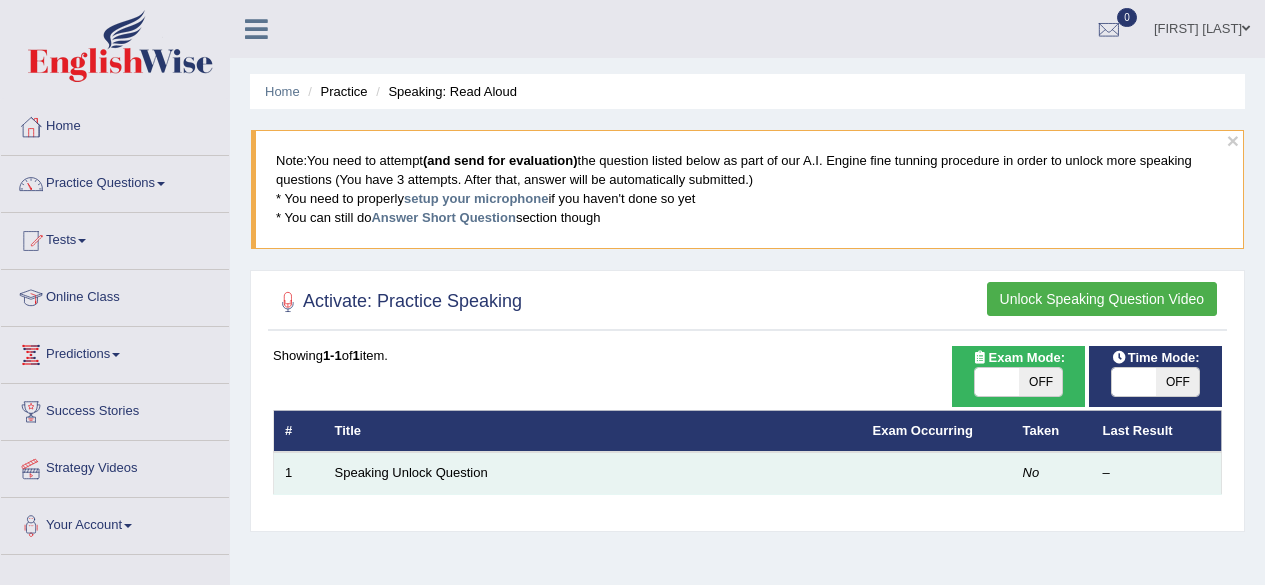 scroll, scrollTop: 0, scrollLeft: 0, axis: both 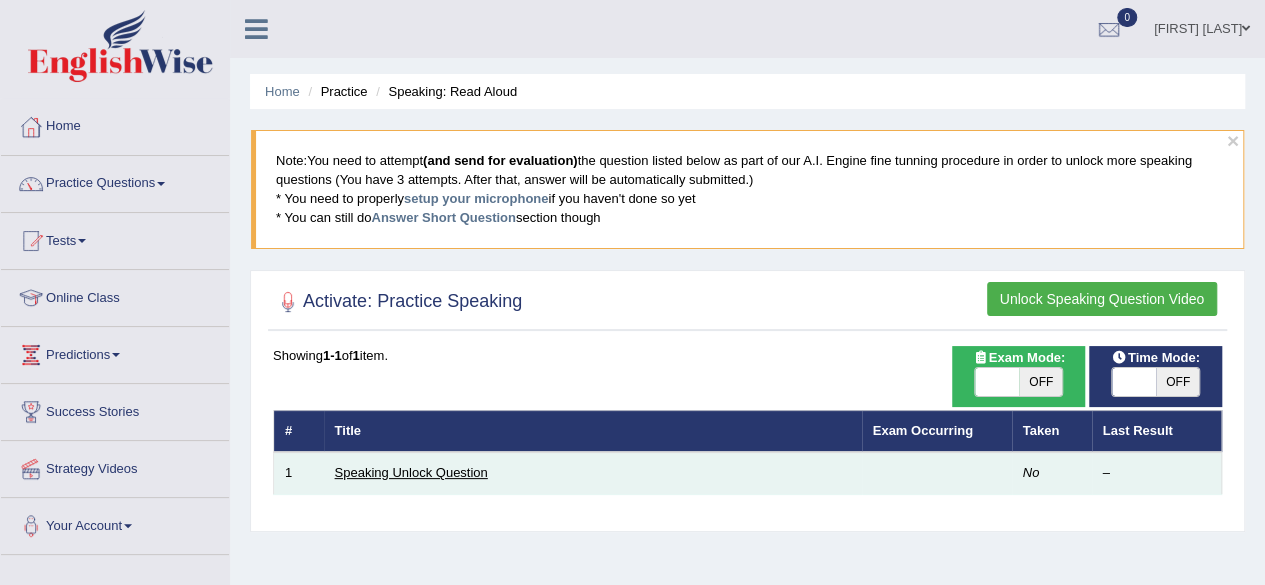 click on "Speaking Unlock Question" at bounding box center [411, 472] 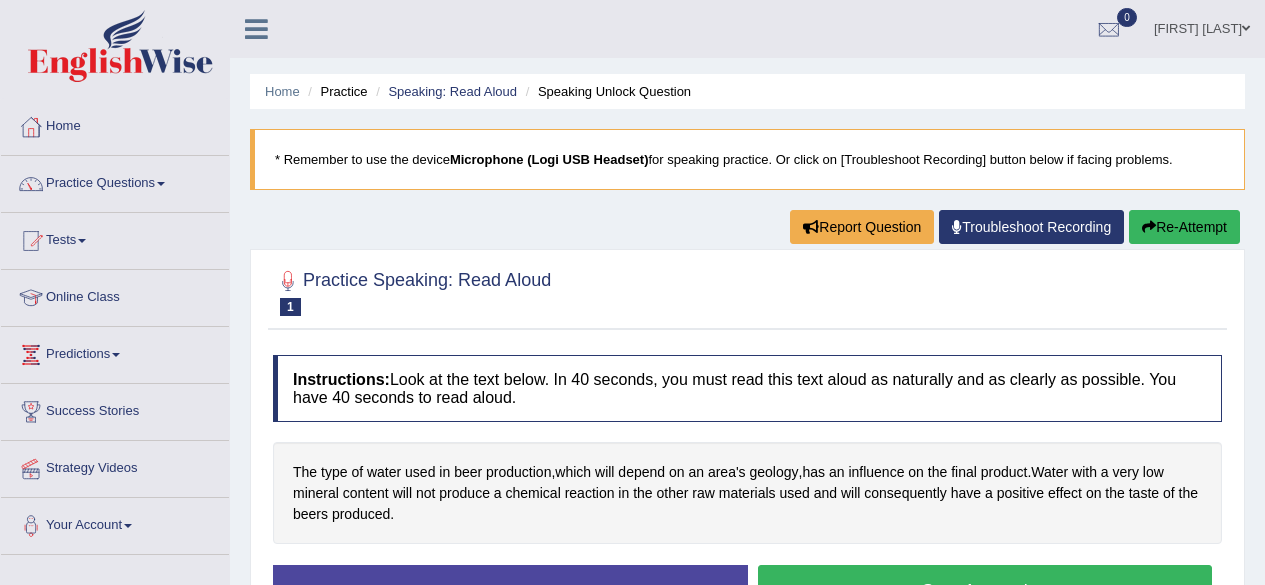 scroll, scrollTop: 0, scrollLeft: 0, axis: both 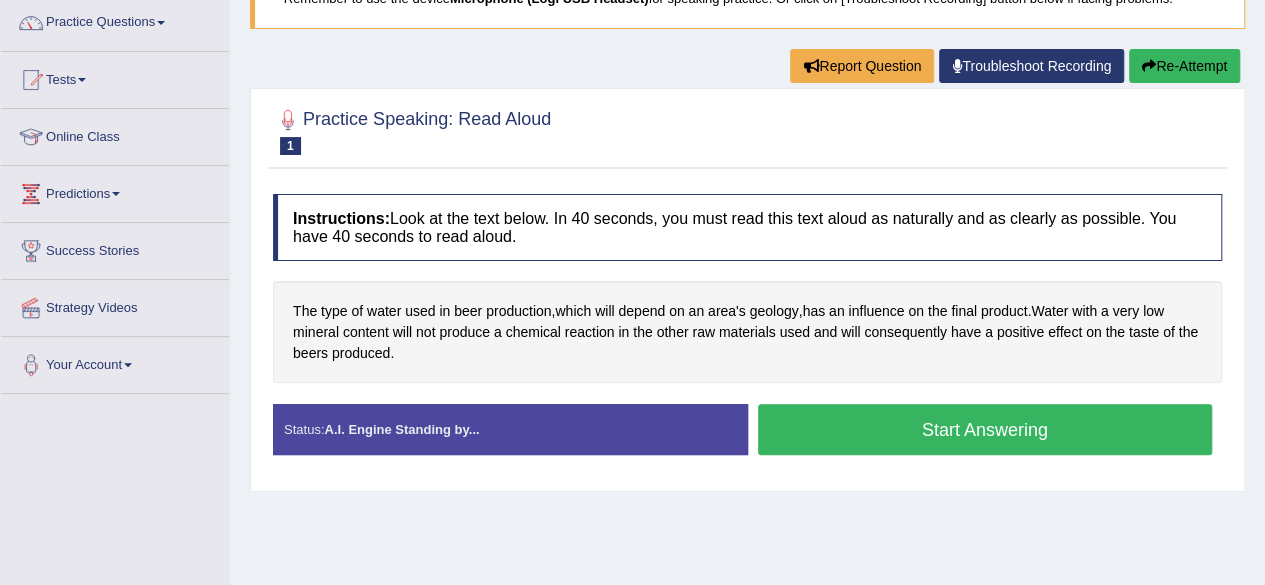 click on "Practice Questions" at bounding box center (115, 20) 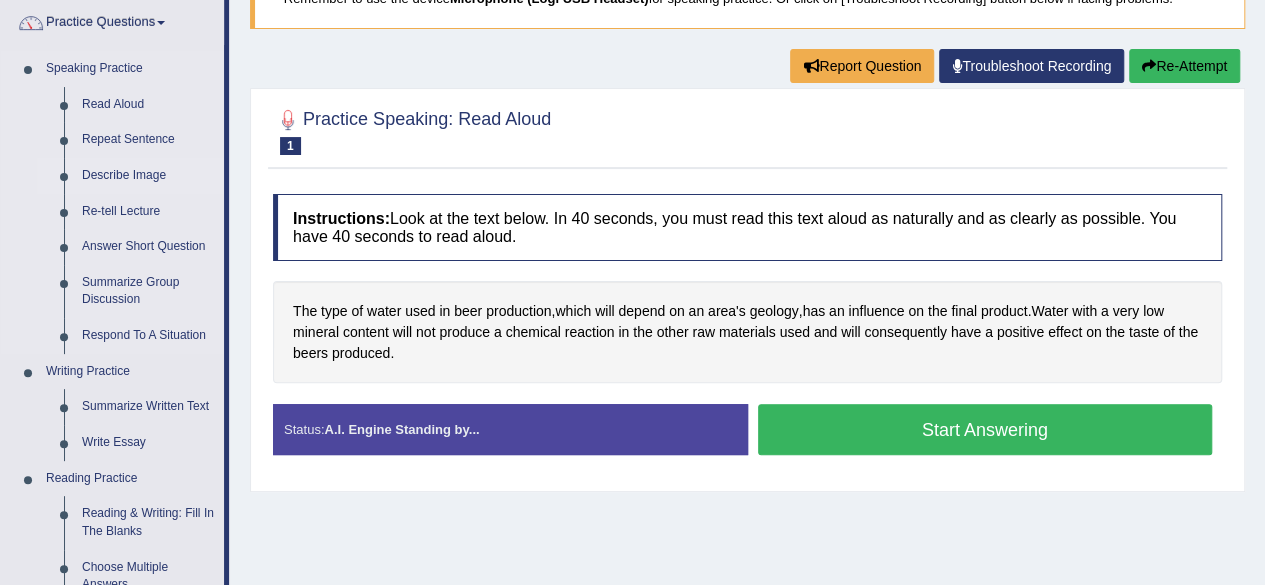 click on "Describe Image" at bounding box center [148, 176] 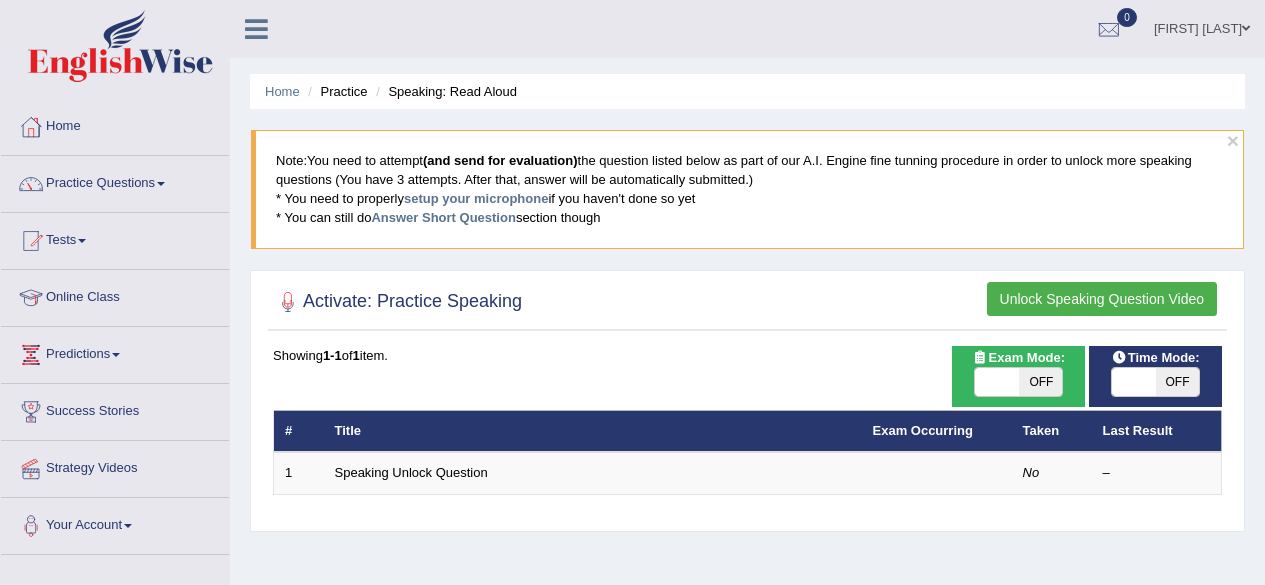 scroll, scrollTop: 0, scrollLeft: 0, axis: both 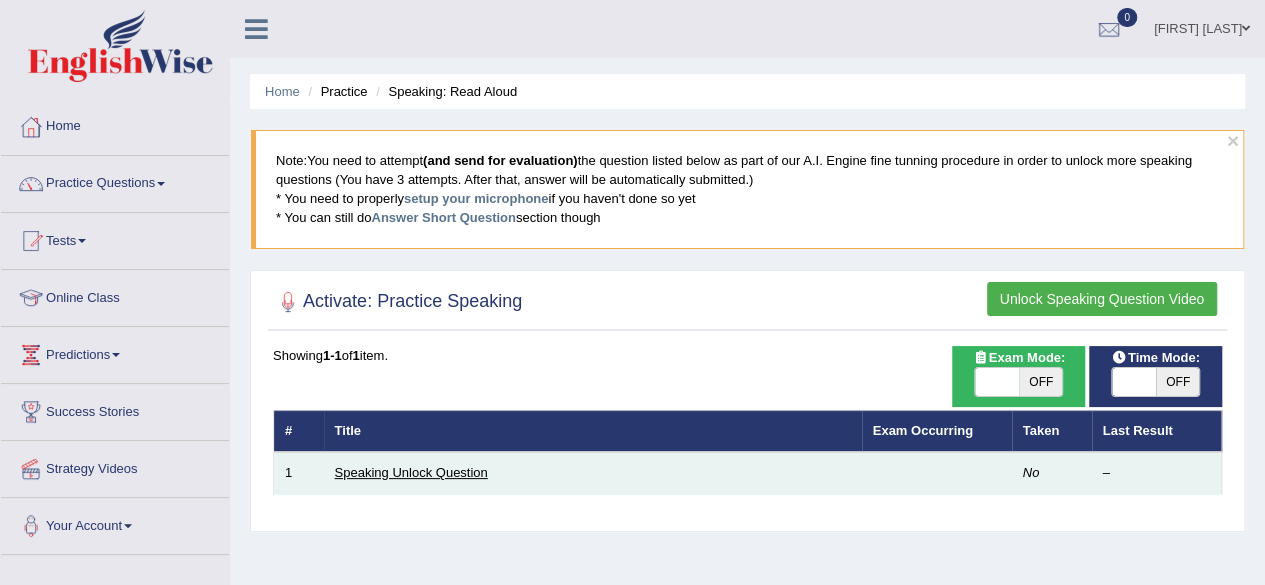 click on "Speaking Unlock Question" at bounding box center (411, 472) 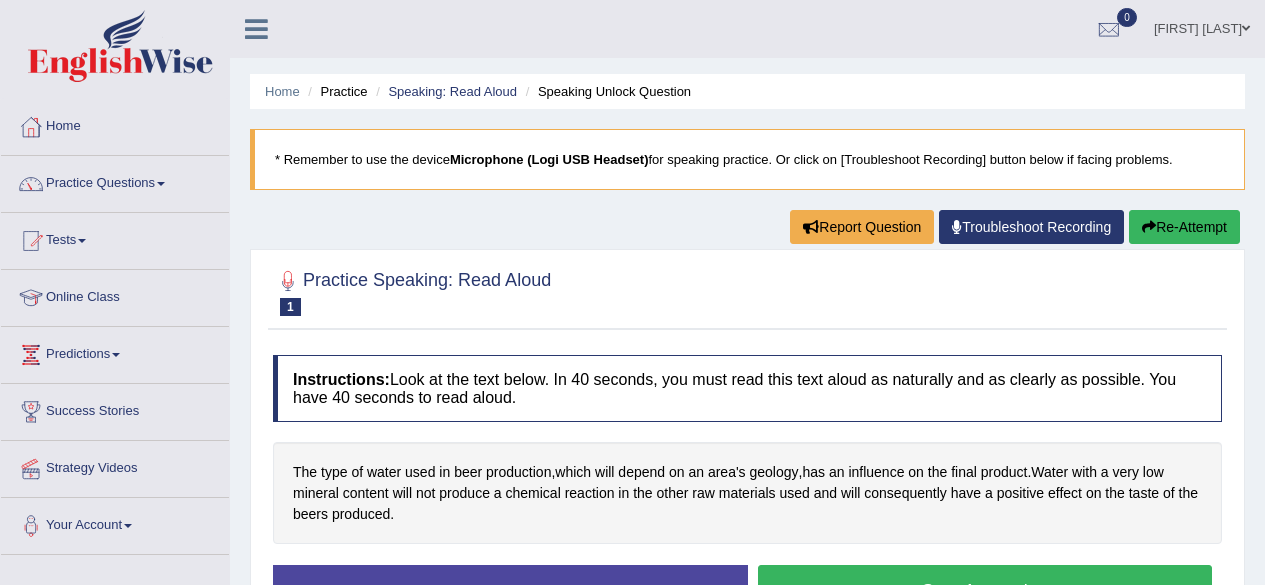 scroll, scrollTop: 0, scrollLeft: 0, axis: both 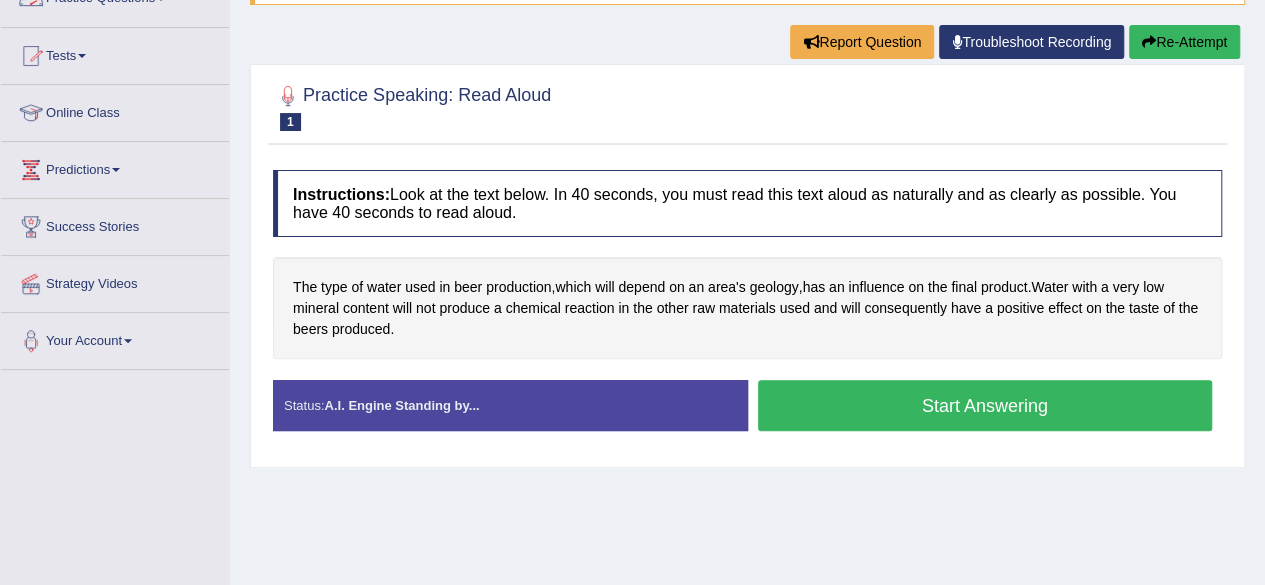 click on "Online Class" at bounding box center [115, 110] 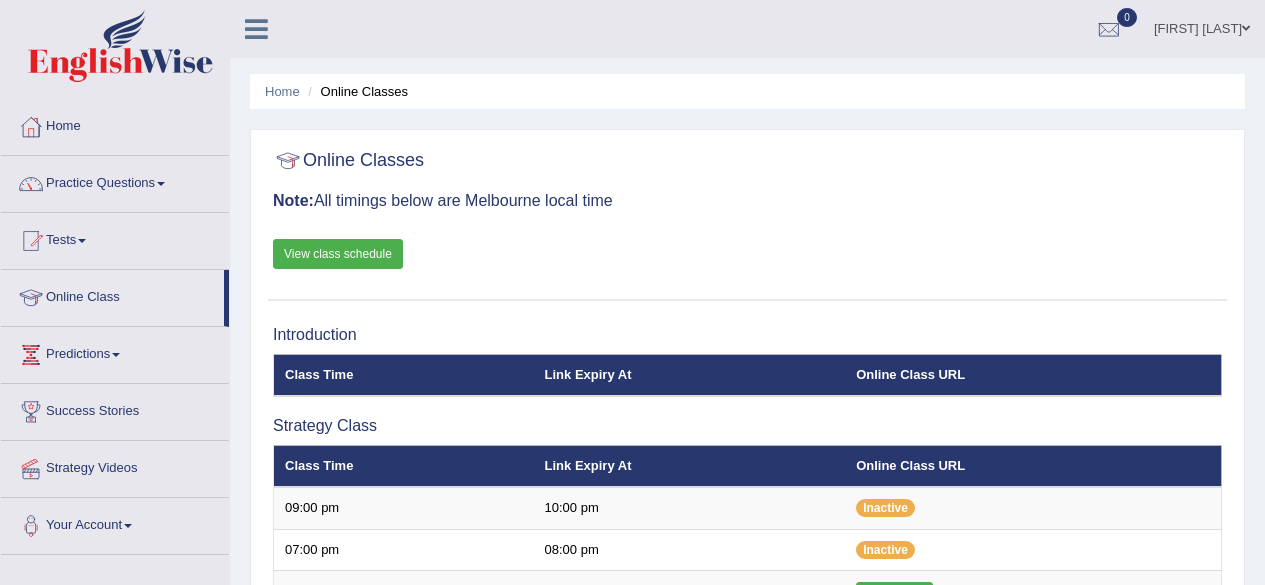 scroll, scrollTop: 0, scrollLeft: 0, axis: both 